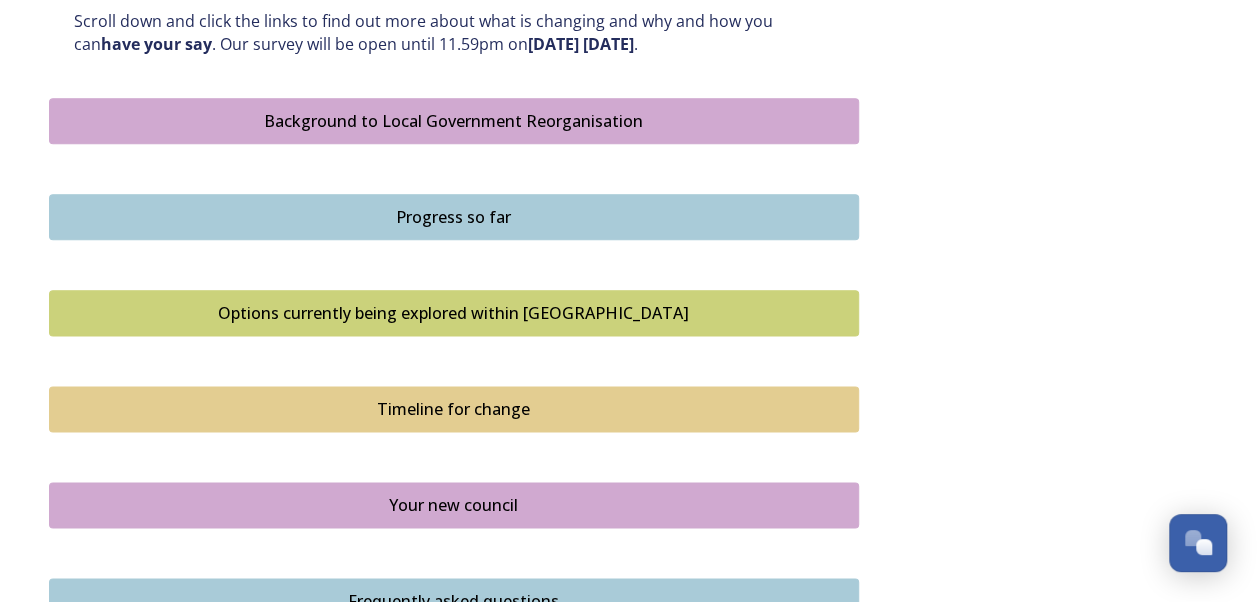 scroll, scrollTop: 1200, scrollLeft: 0, axis: vertical 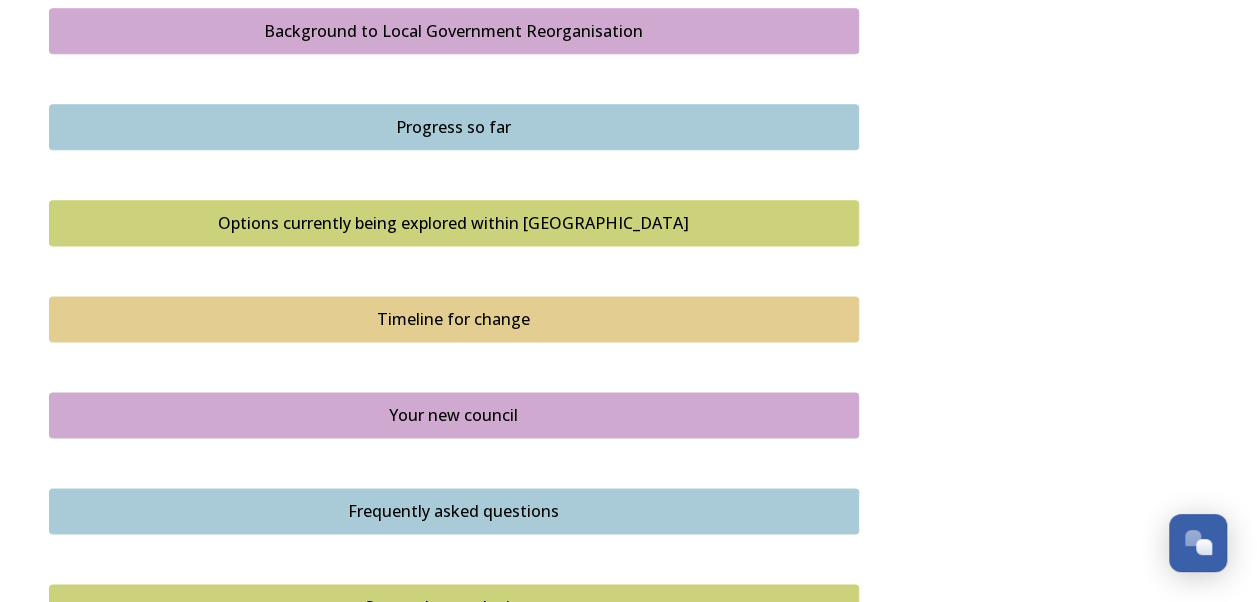 click on "Options currently being explored within [GEOGRAPHIC_DATA]" at bounding box center [454, 223] 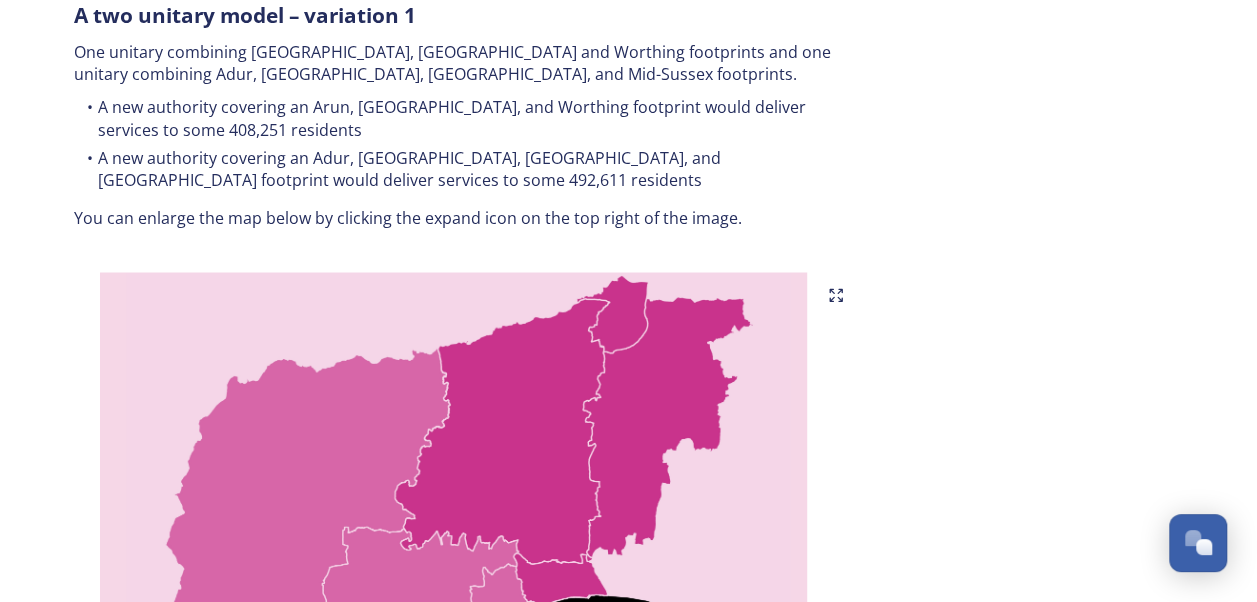 scroll, scrollTop: 1100, scrollLeft: 0, axis: vertical 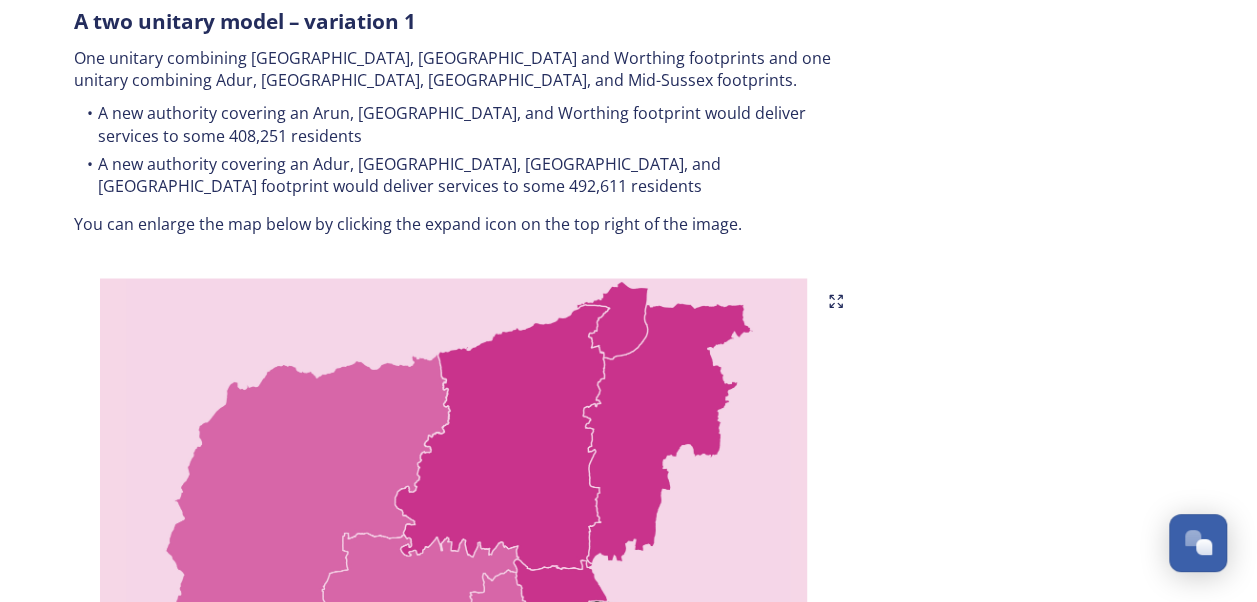 click at bounding box center (454, 528) 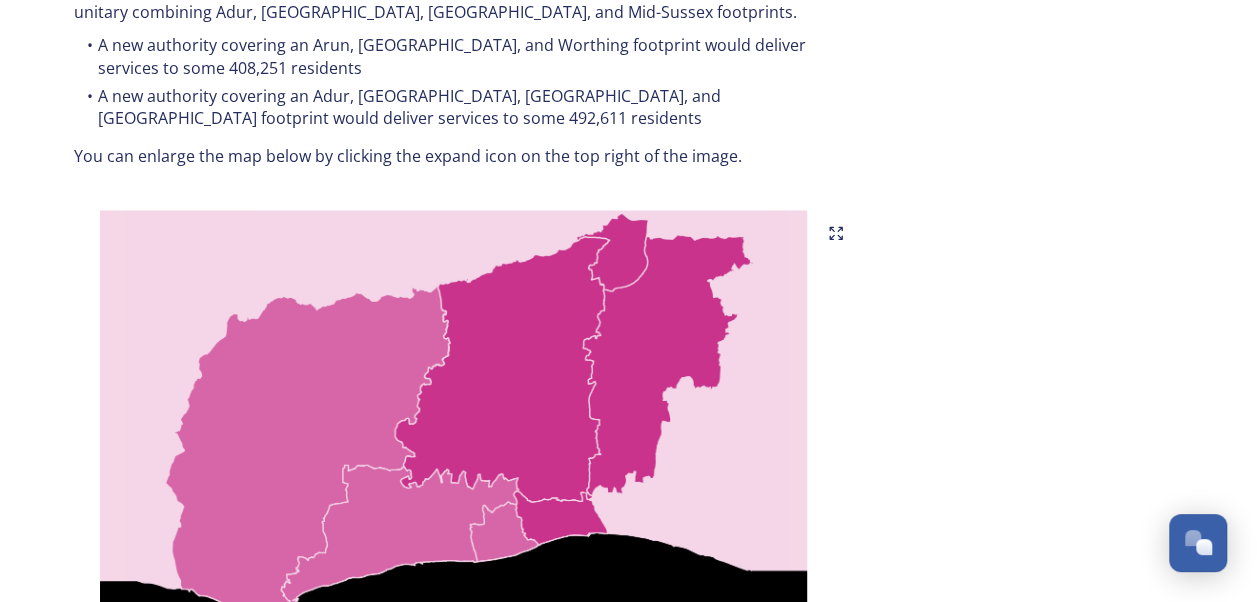 scroll, scrollTop: 1200, scrollLeft: 0, axis: vertical 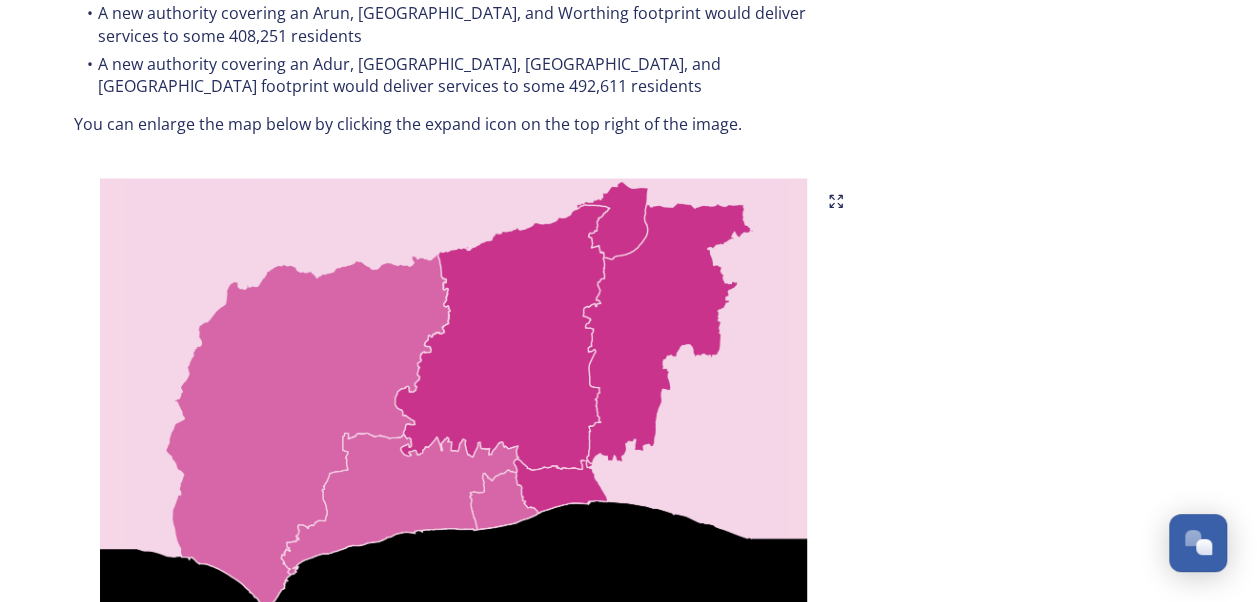 click 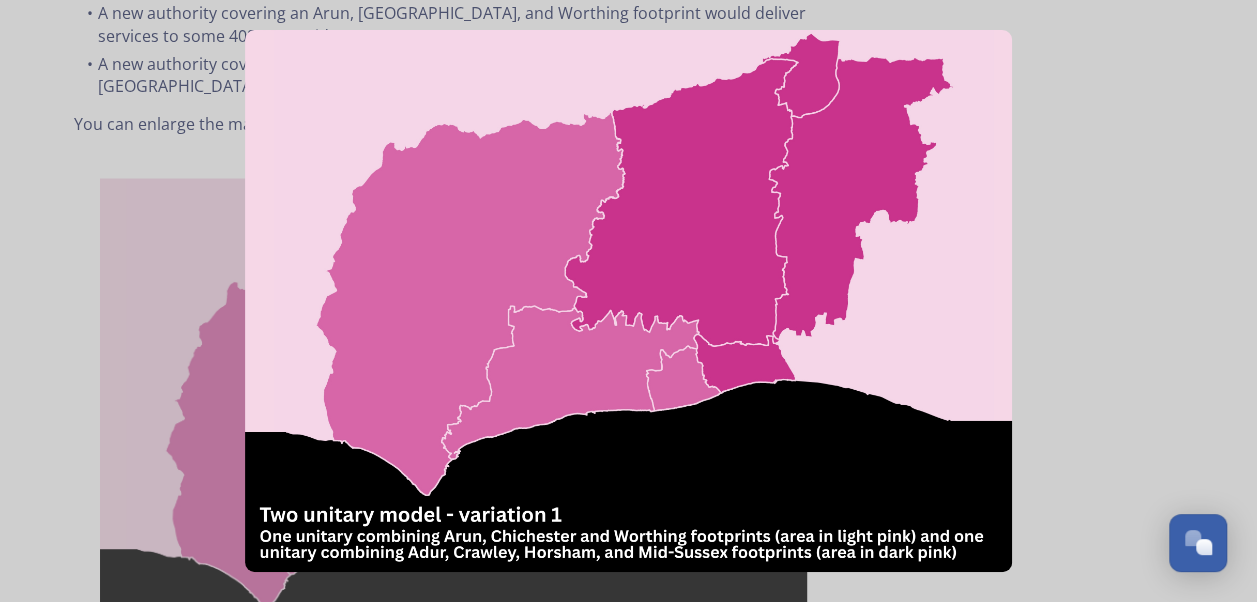 click at bounding box center [628, 301] 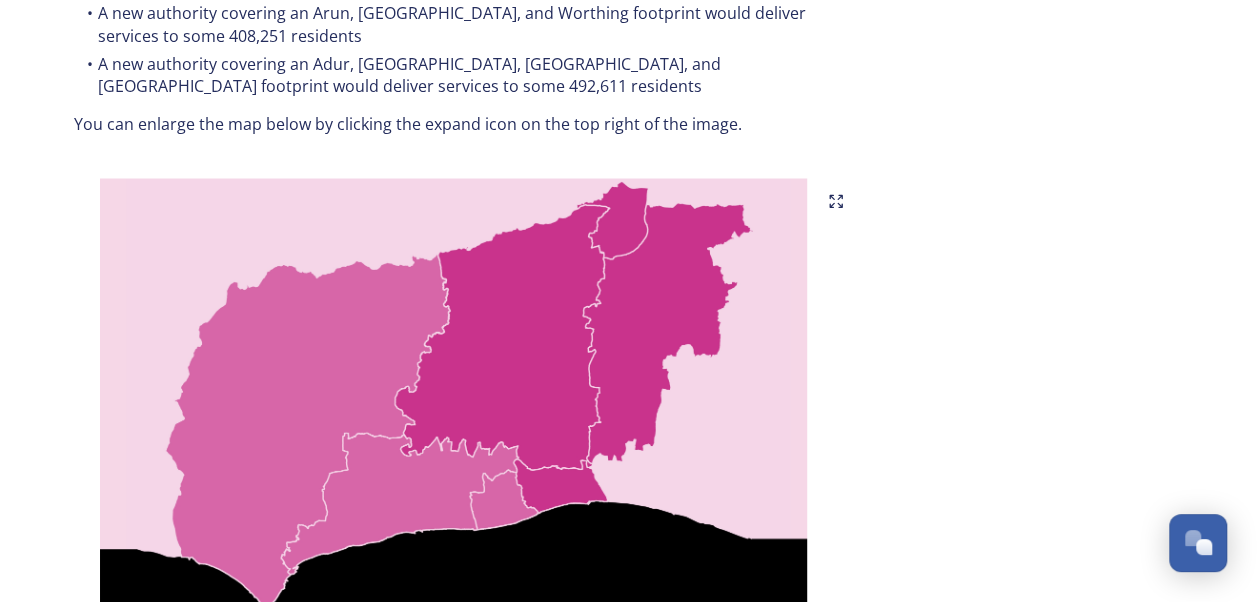 click 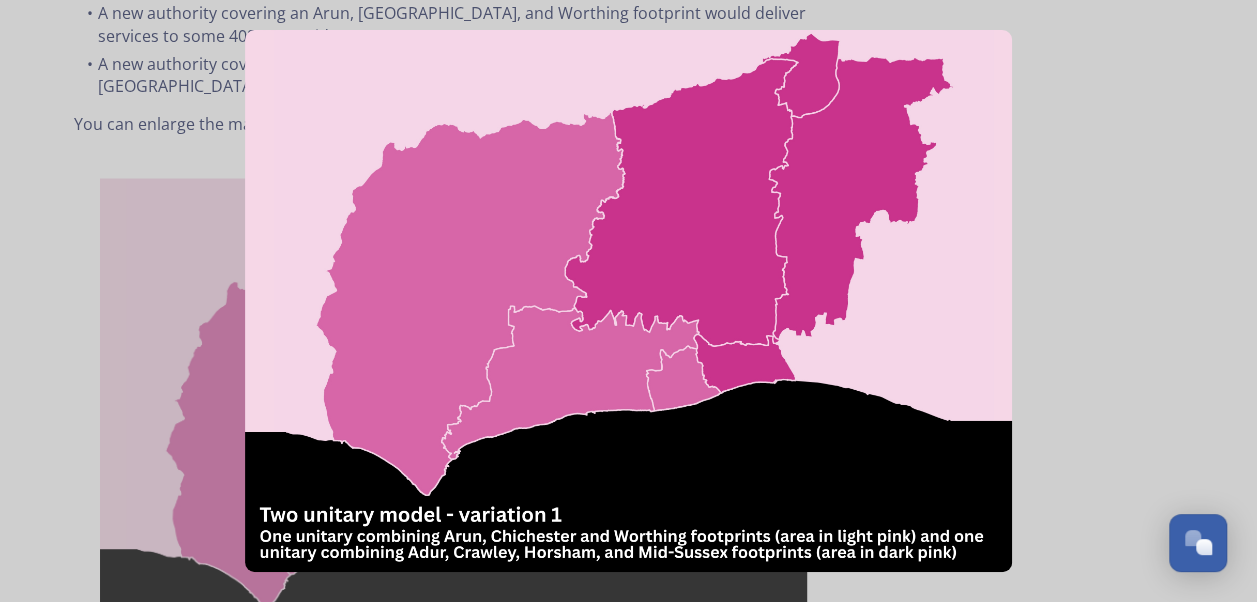 drag, startPoint x: 805, startPoint y: 268, endPoint x: 802, endPoint y: 296, distance: 28.160255 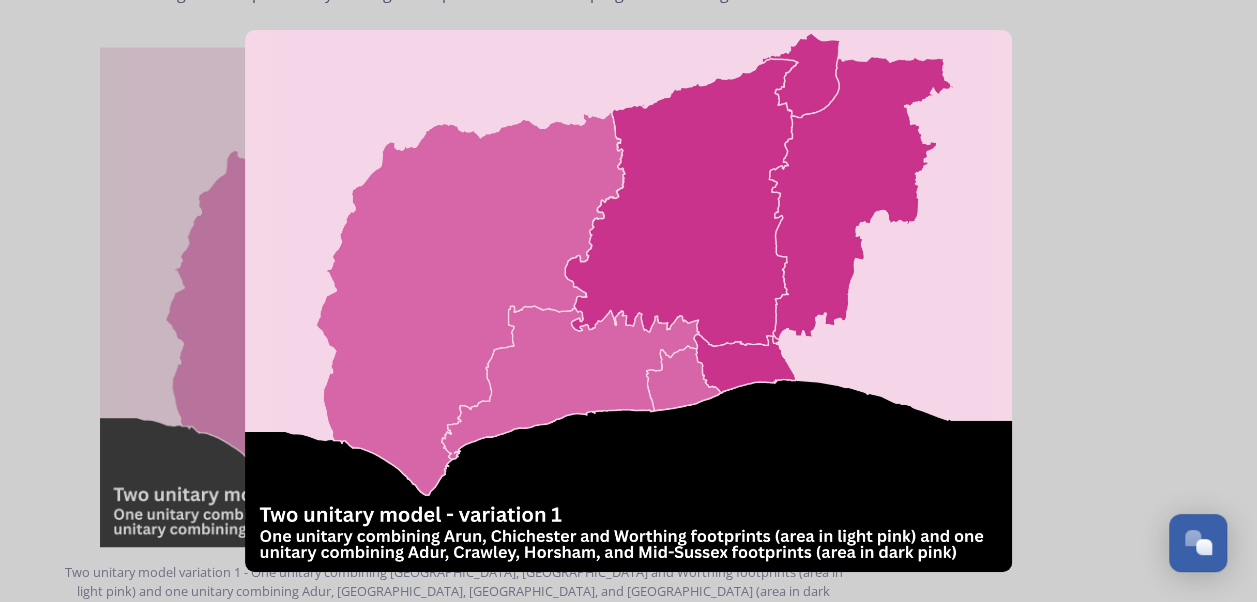 scroll, scrollTop: 1300, scrollLeft: 0, axis: vertical 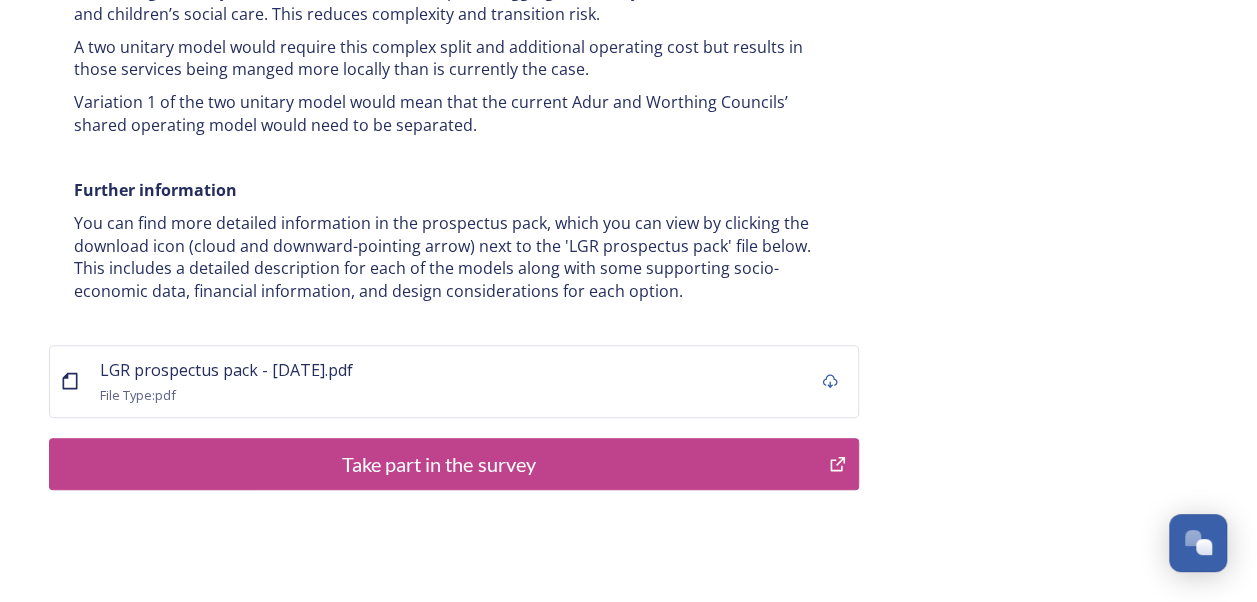 click on "Take part in the survey" at bounding box center (439, 464) 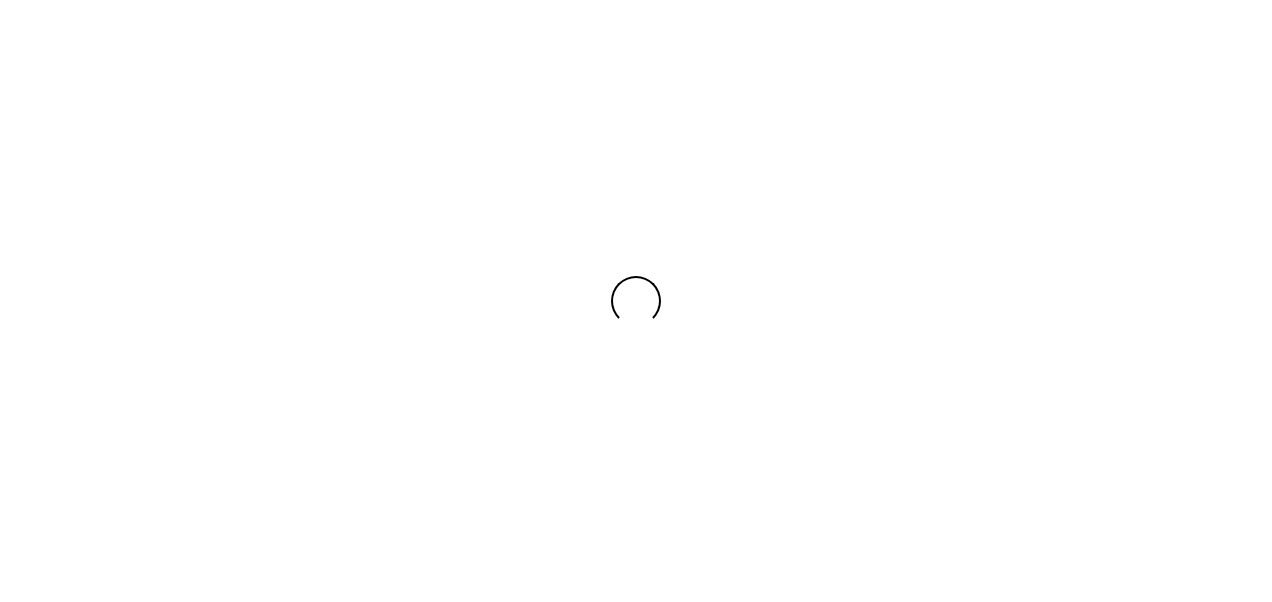 scroll, scrollTop: 0, scrollLeft: 0, axis: both 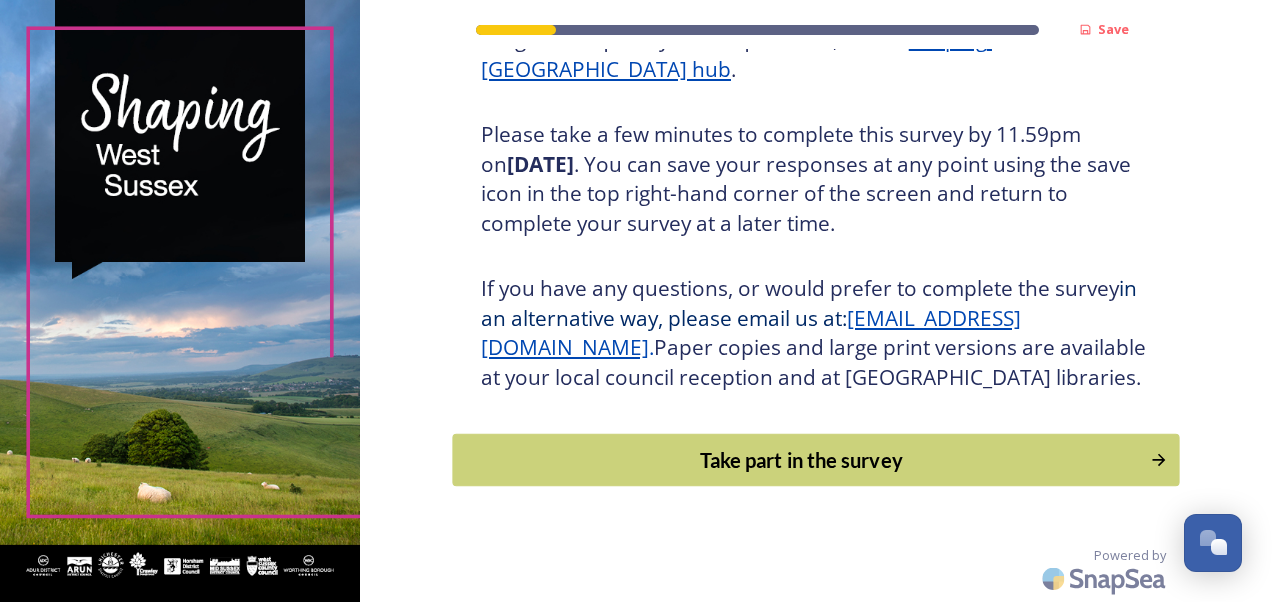 click on "Take part in the survey" at bounding box center [801, 460] 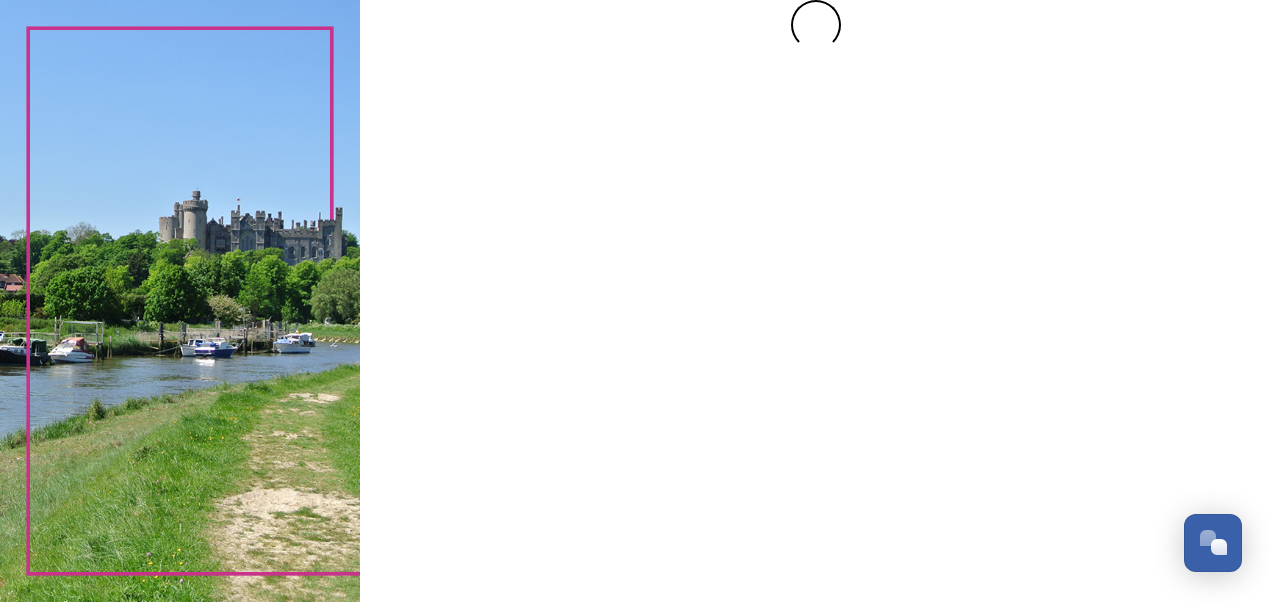 scroll, scrollTop: 0, scrollLeft: 0, axis: both 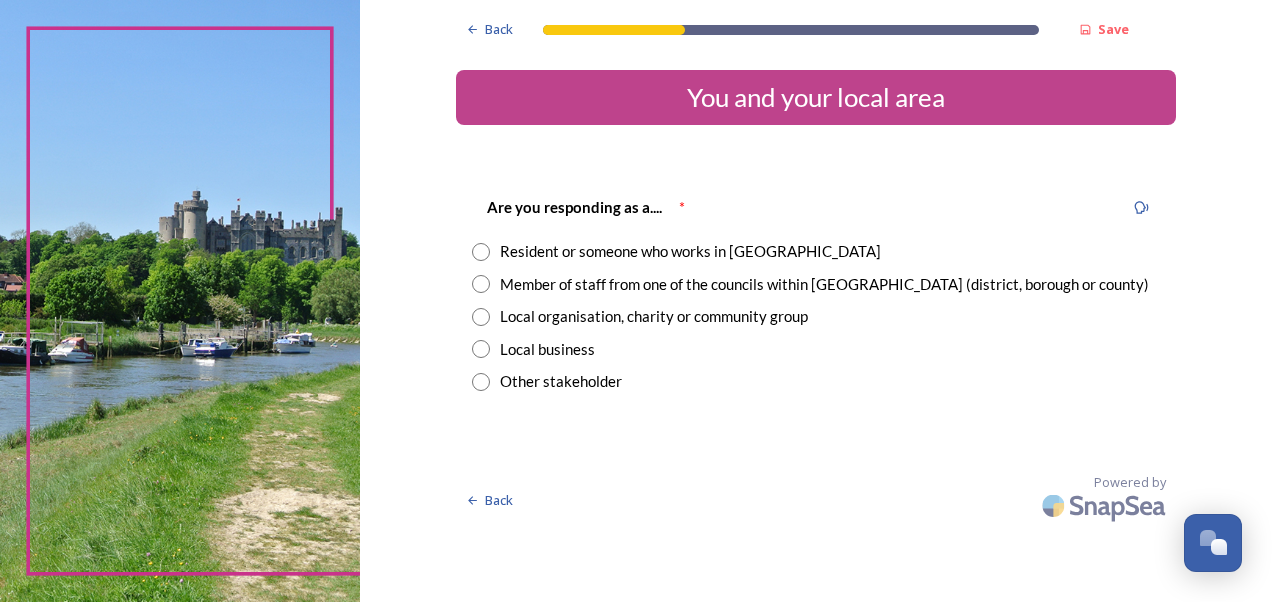 click at bounding box center (481, 252) 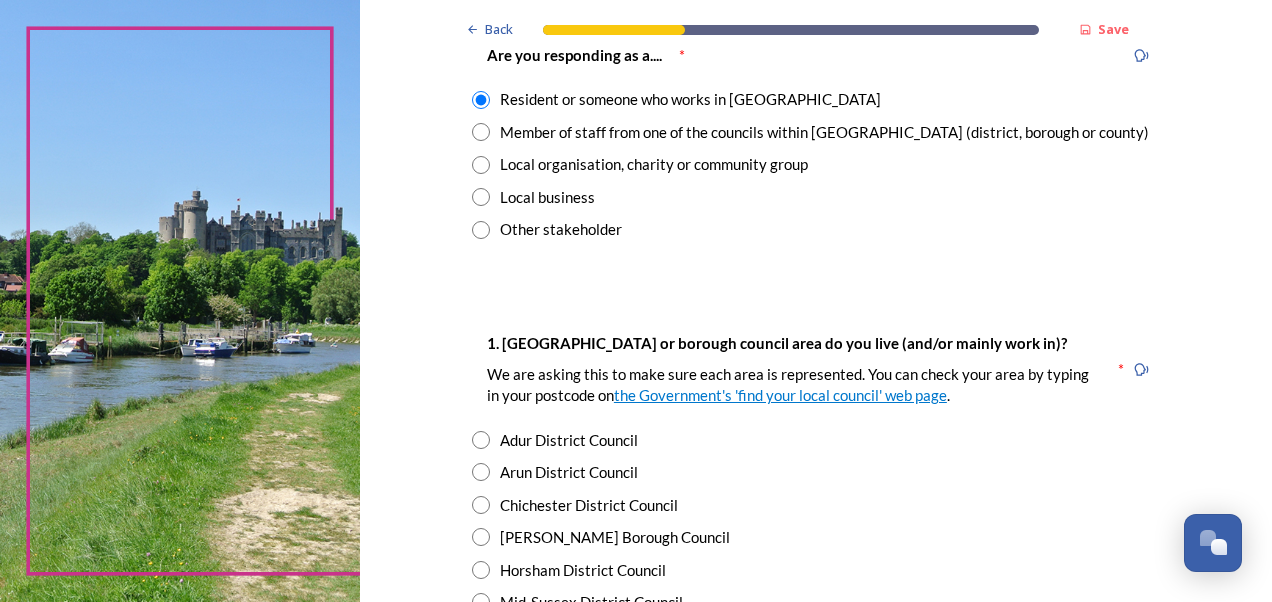scroll, scrollTop: 200, scrollLeft: 0, axis: vertical 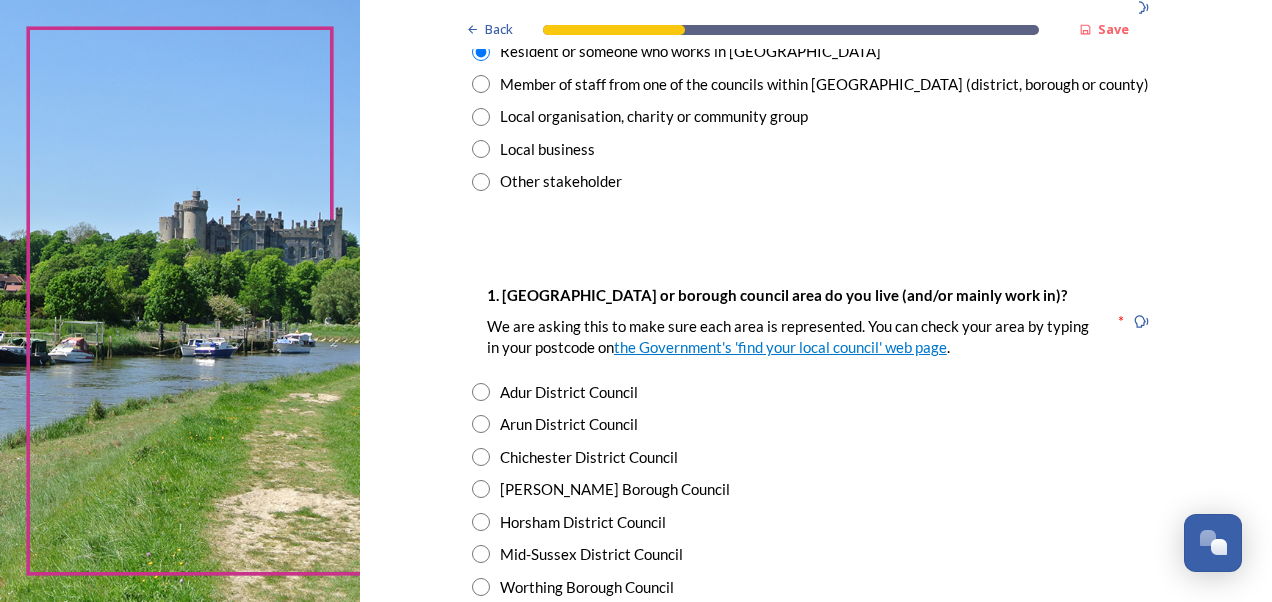 click at bounding box center [481, 392] 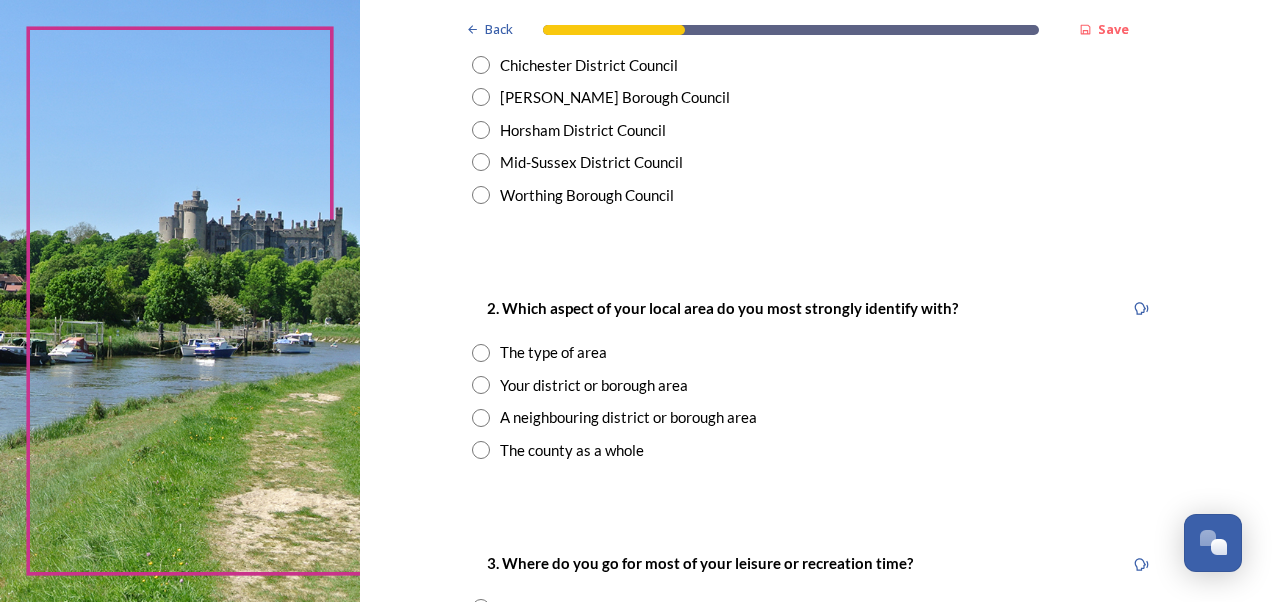 scroll, scrollTop: 600, scrollLeft: 0, axis: vertical 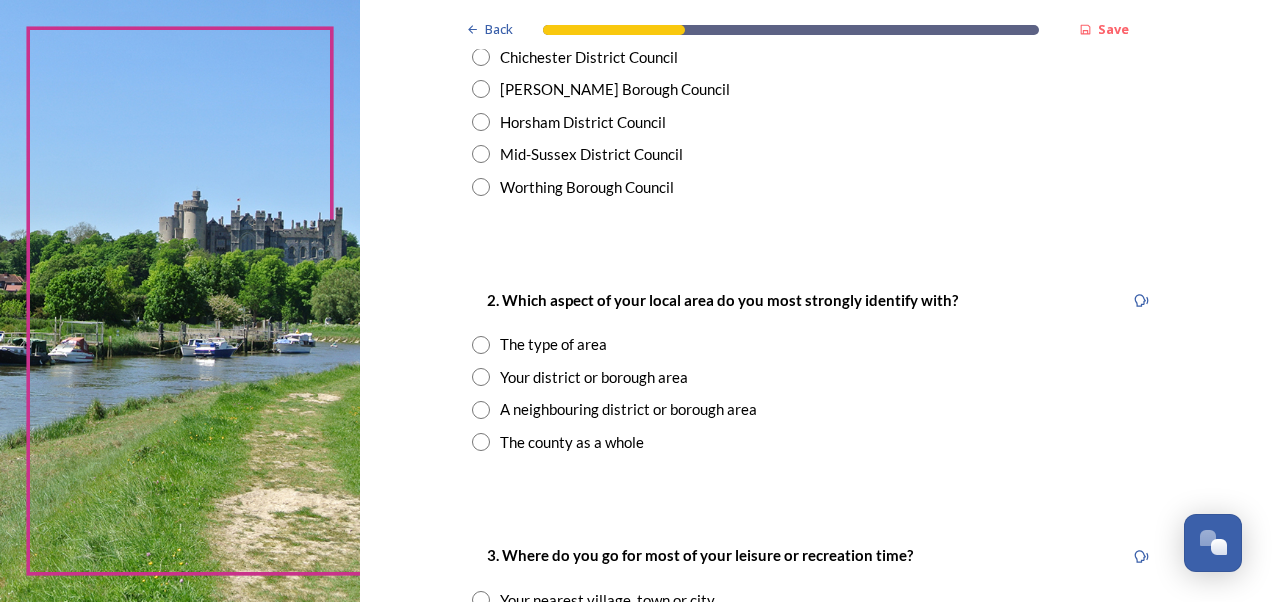 click at bounding box center (481, 377) 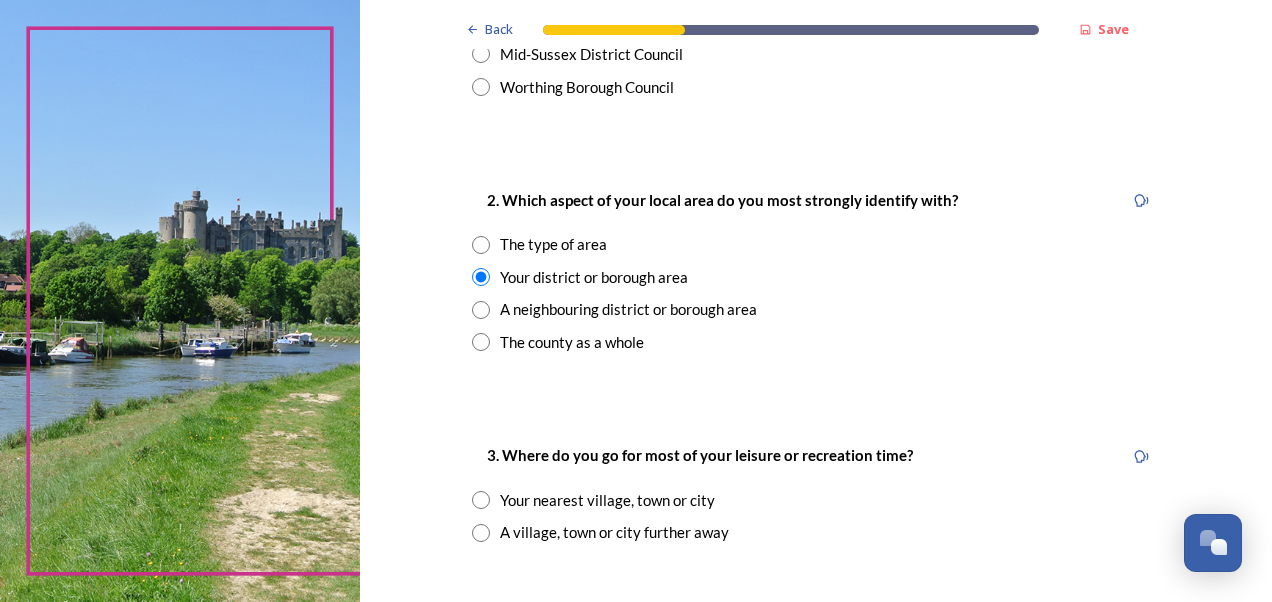 scroll, scrollTop: 800, scrollLeft: 0, axis: vertical 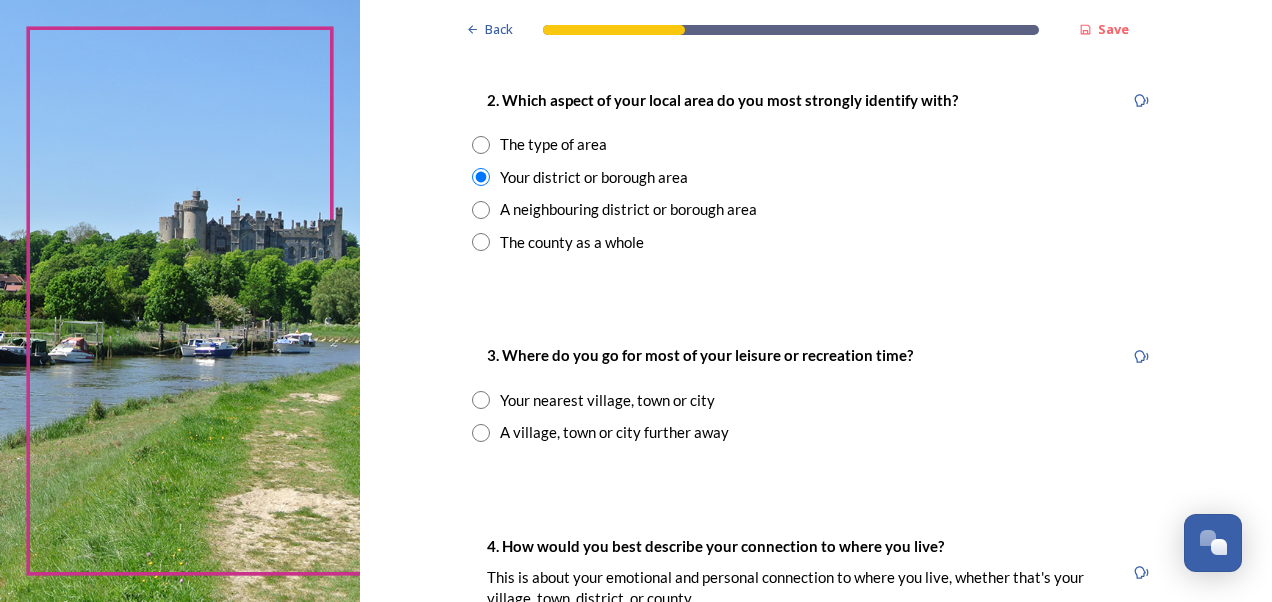 click at bounding box center (481, 400) 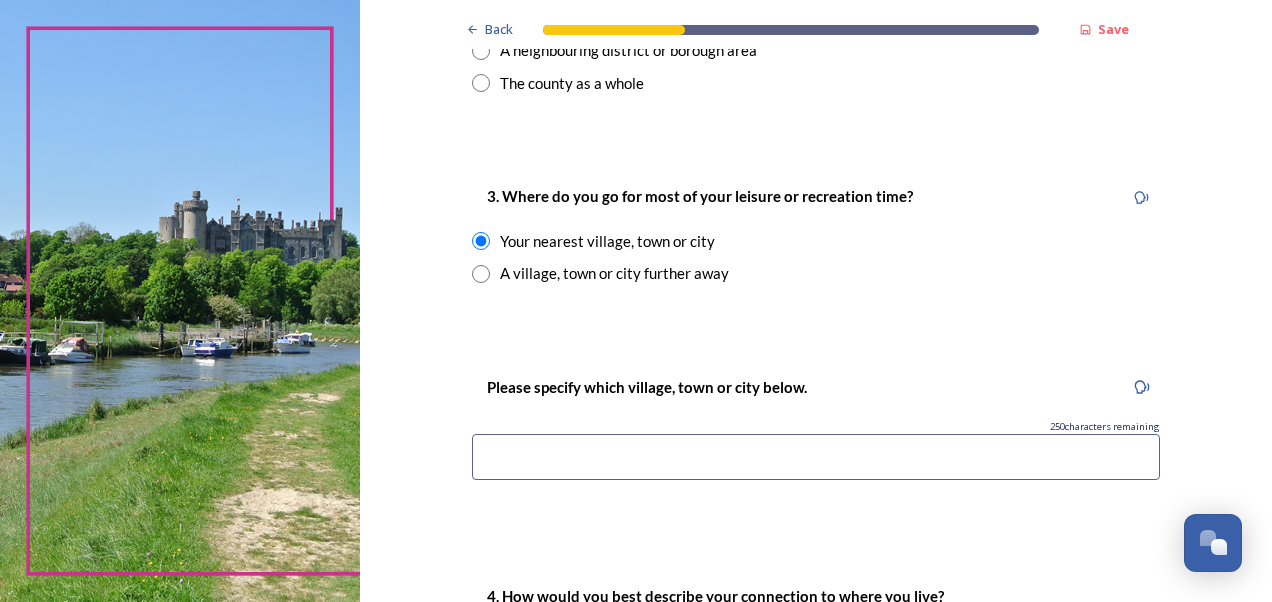 scroll, scrollTop: 1000, scrollLeft: 0, axis: vertical 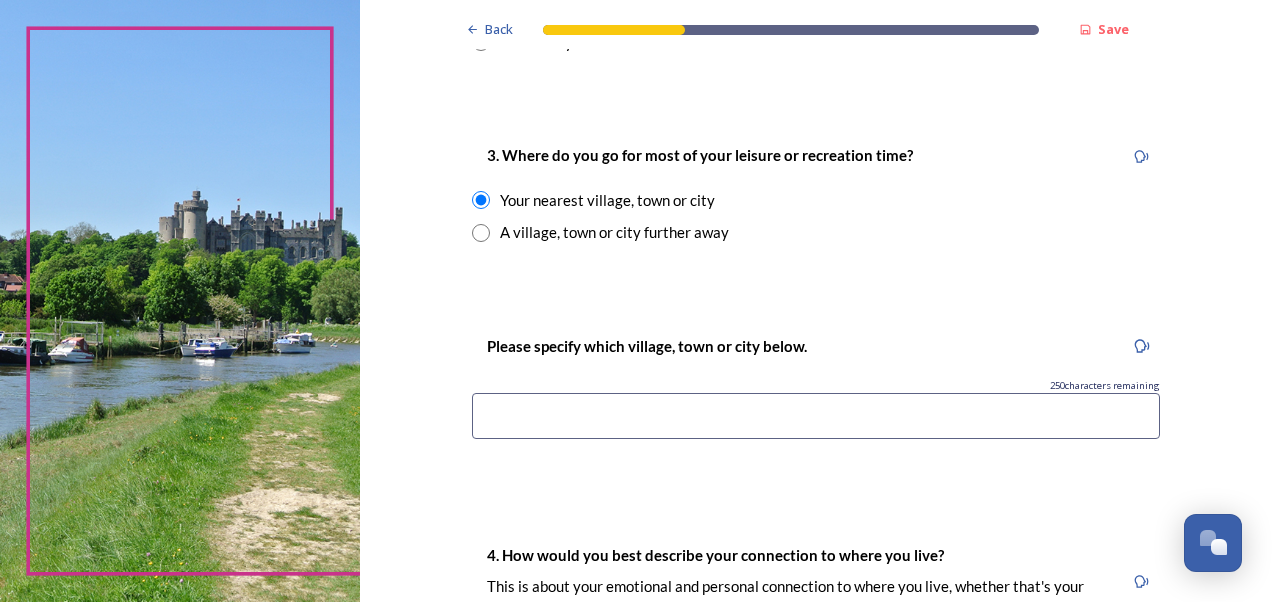 click at bounding box center (816, 416) 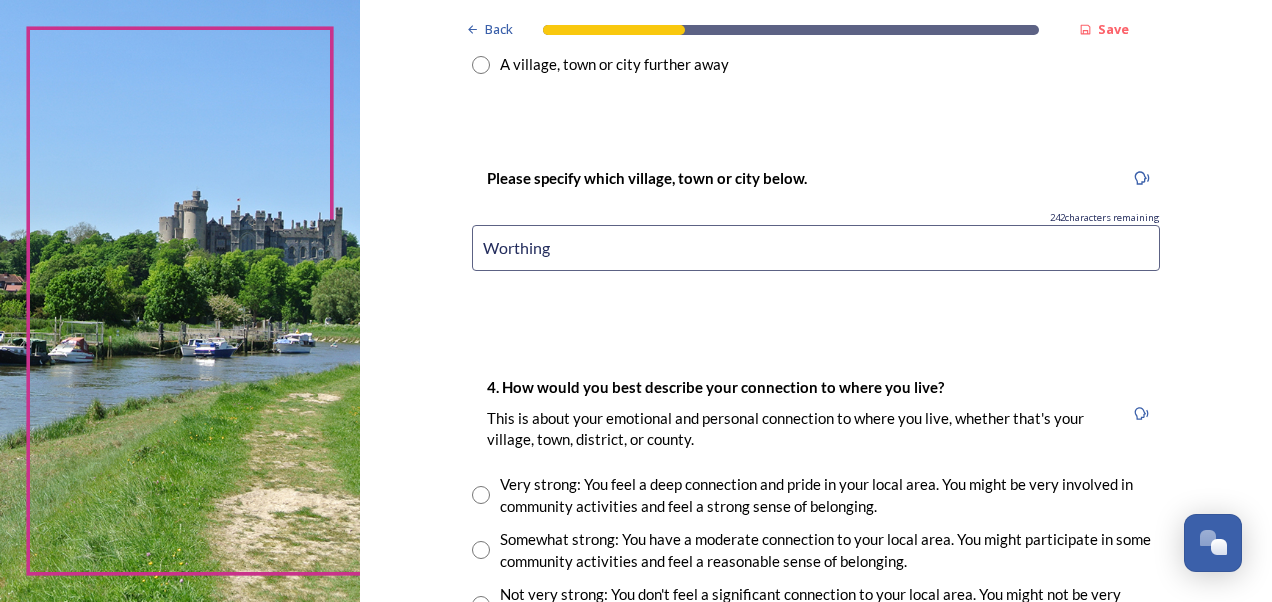 scroll, scrollTop: 1300, scrollLeft: 0, axis: vertical 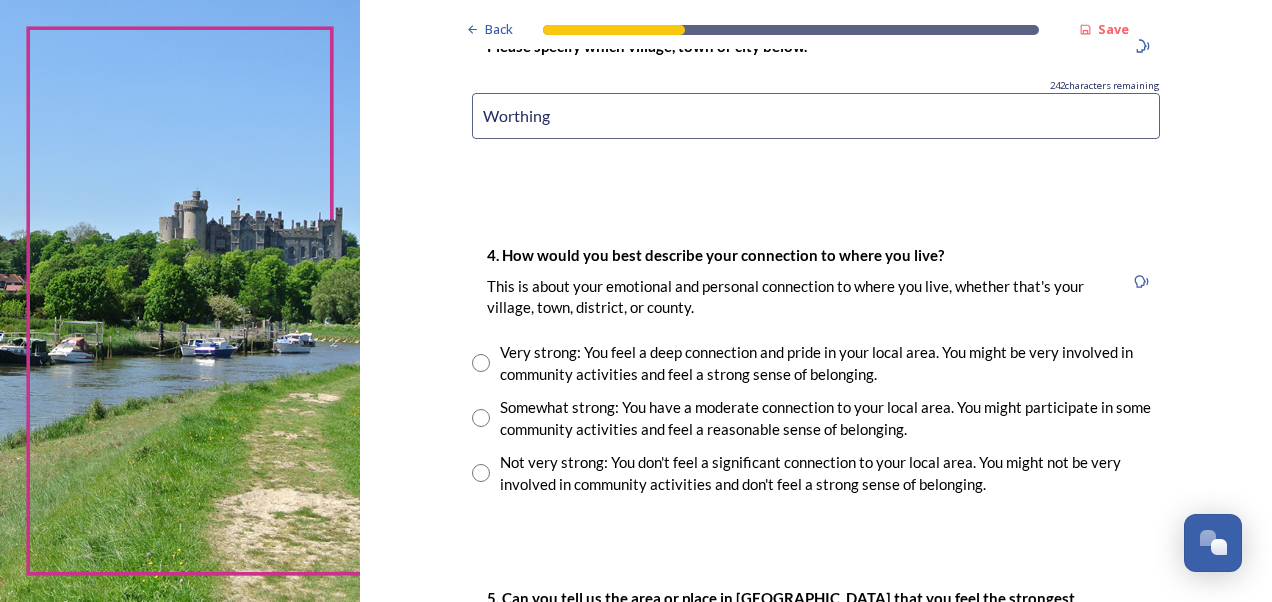 type on "Worthing" 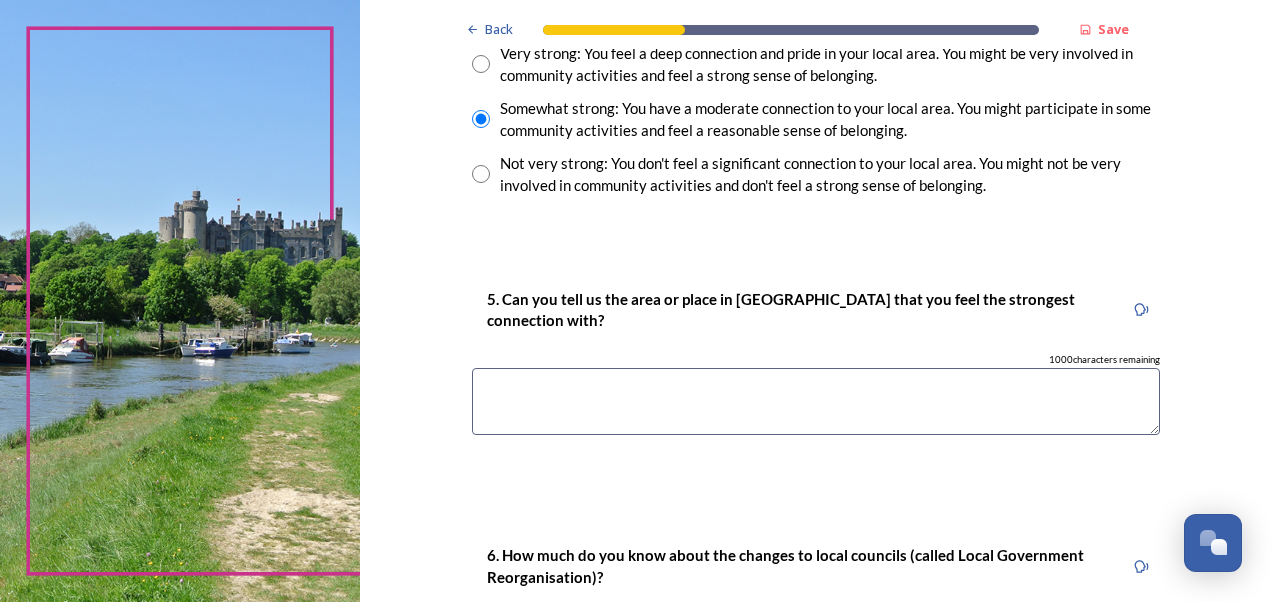scroll, scrollTop: 1600, scrollLeft: 0, axis: vertical 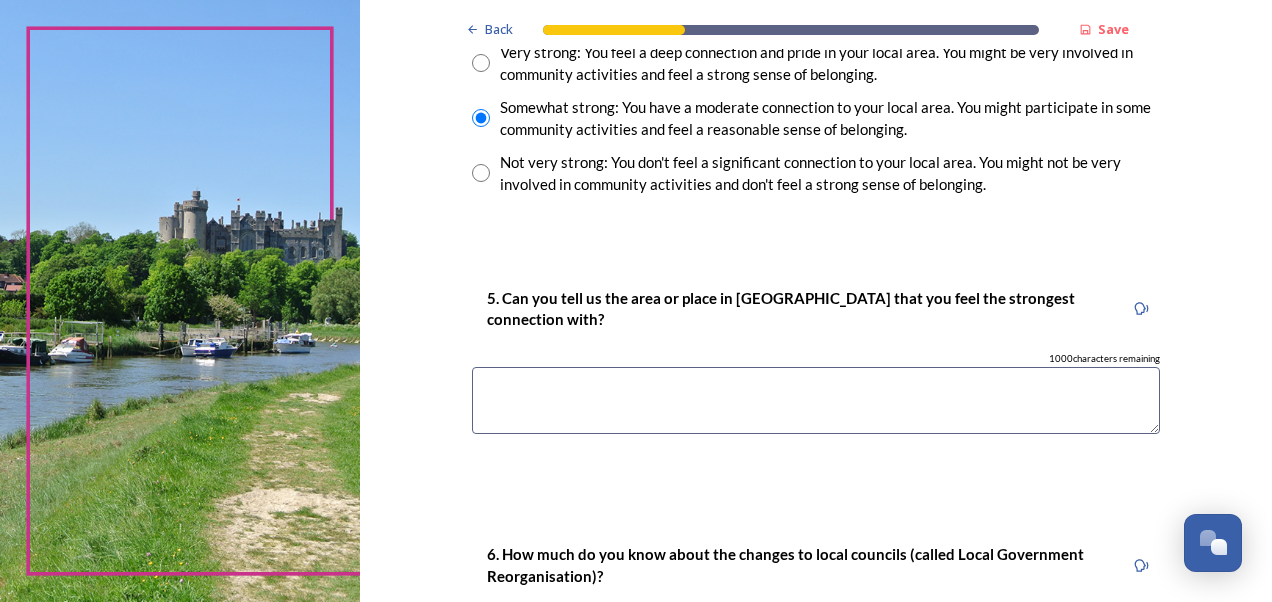 click at bounding box center (816, 400) 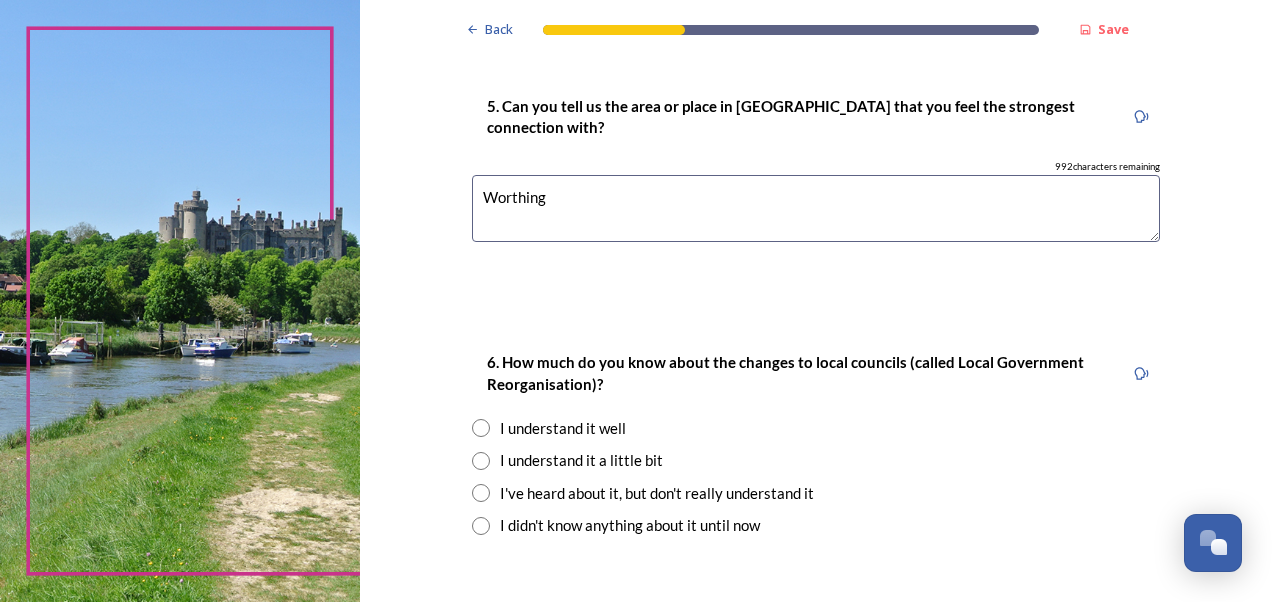 scroll, scrollTop: 1800, scrollLeft: 0, axis: vertical 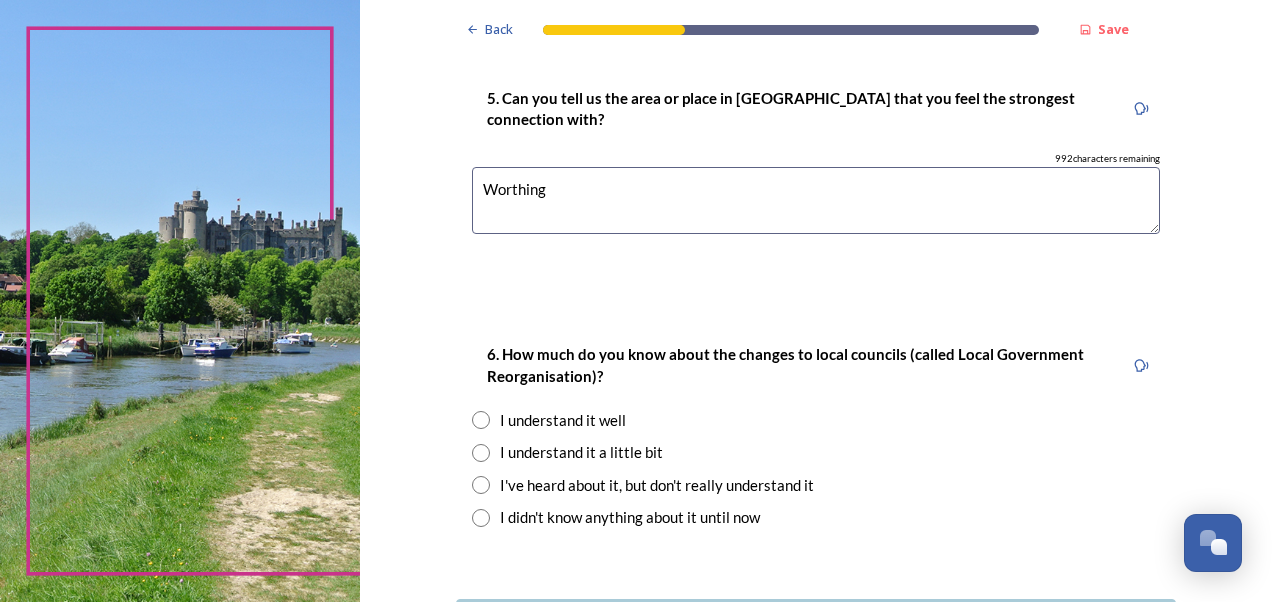 type on "Worthing" 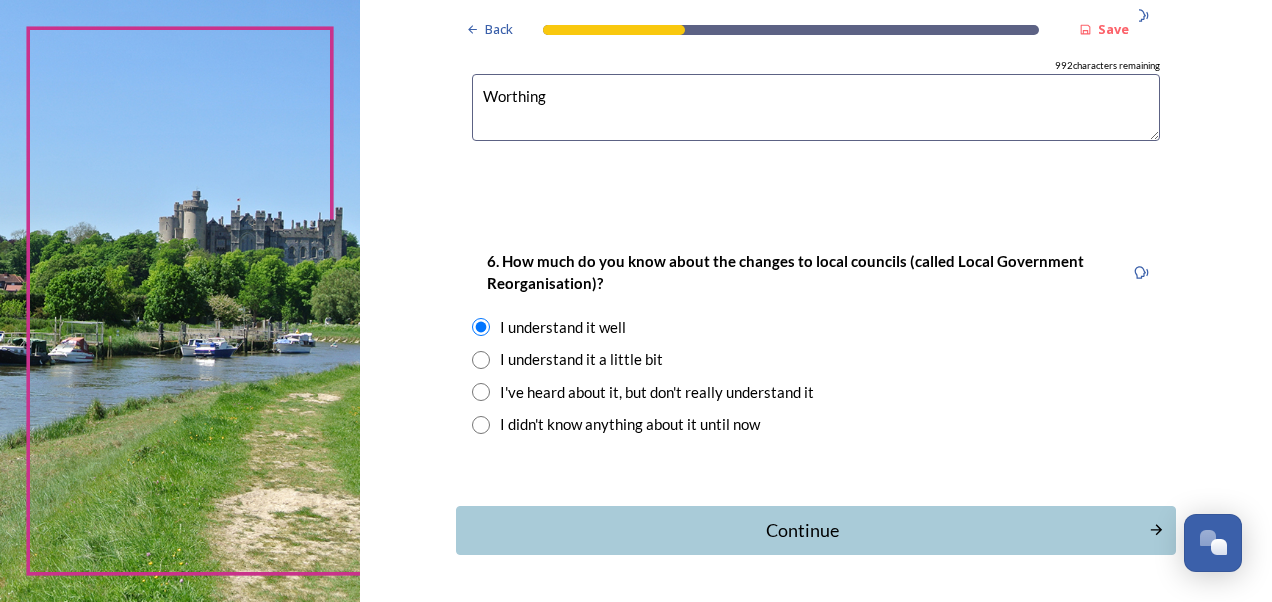 scroll, scrollTop: 1960, scrollLeft: 0, axis: vertical 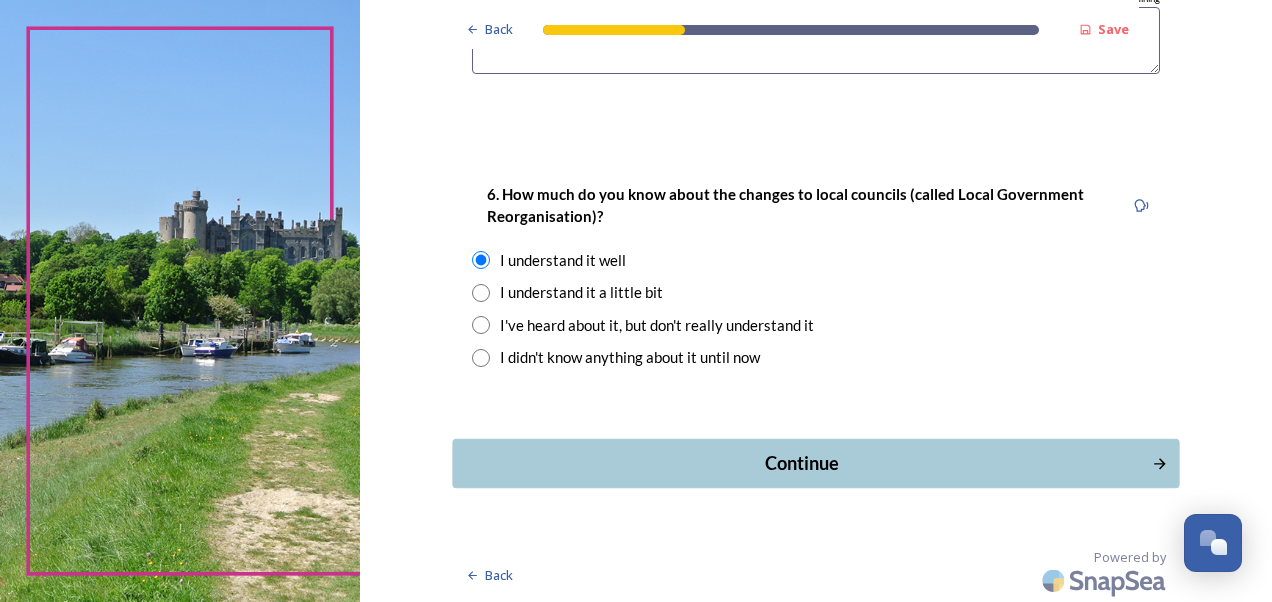 click on "Continue" at bounding box center [801, 463] 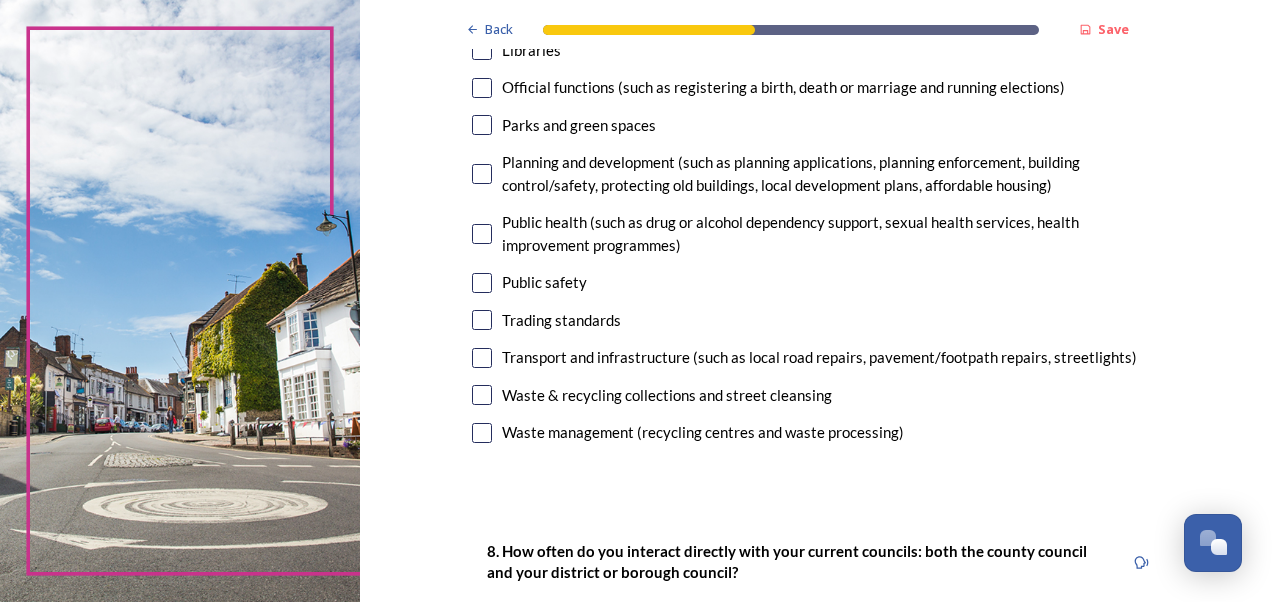 scroll, scrollTop: 700, scrollLeft: 0, axis: vertical 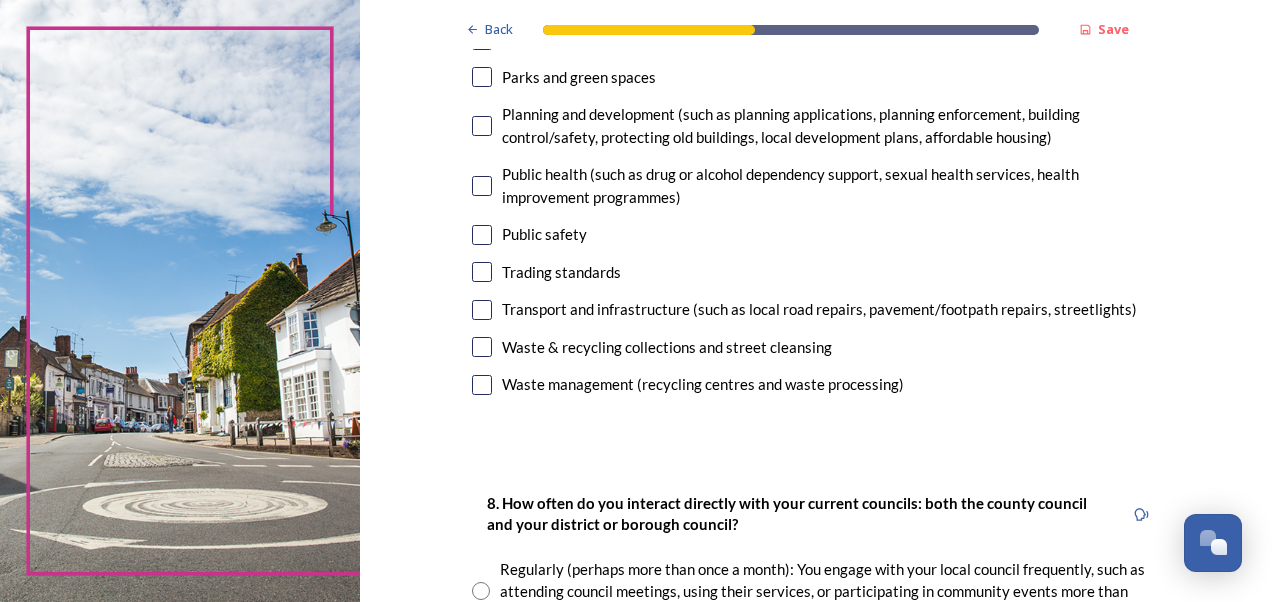 click at bounding box center [482, 347] 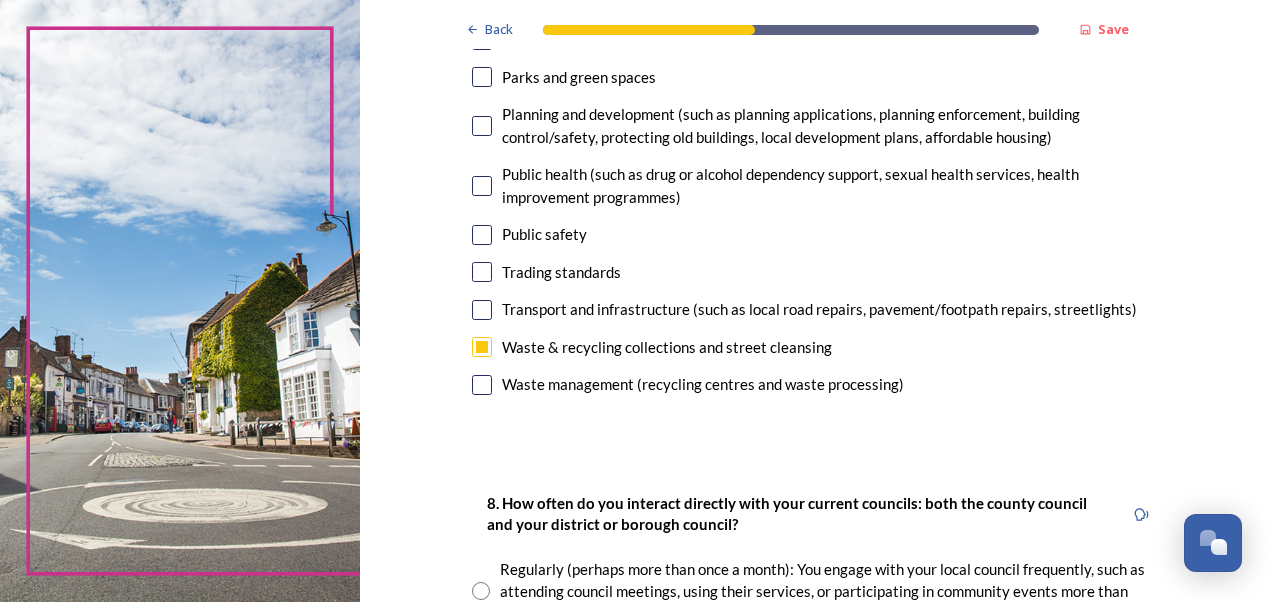 click at bounding box center [482, 310] 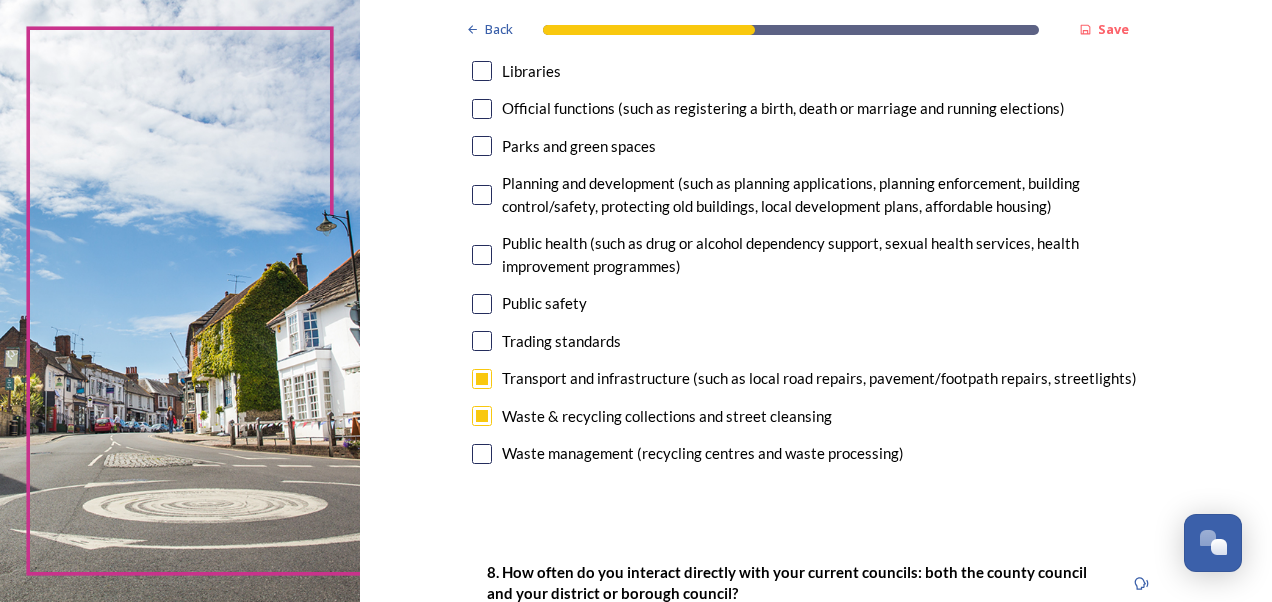scroll, scrollTop: 600, scrollLeft: 0, axis: vertical 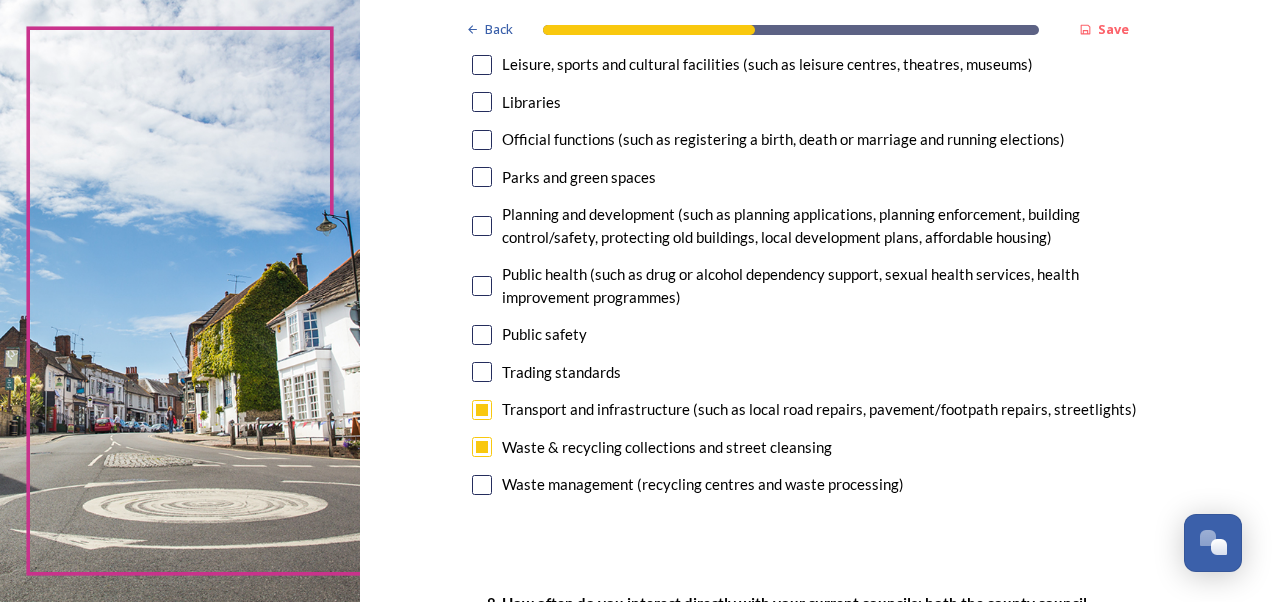 click at bounding box center (482, 177) 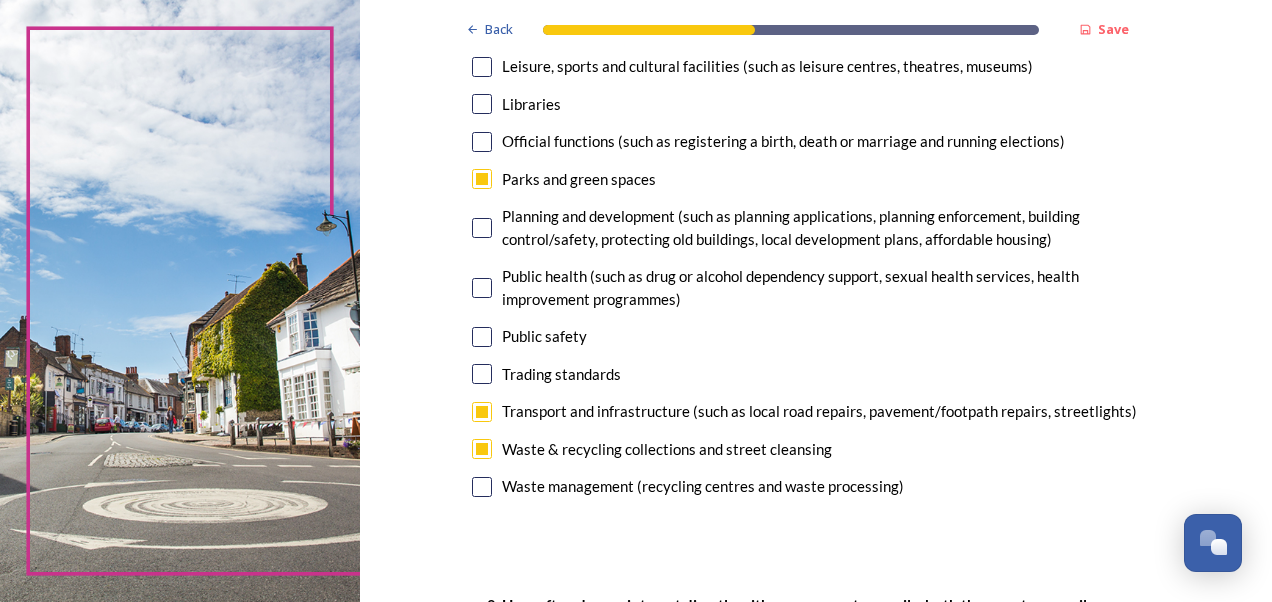 scroll, scrollTop: 600, scrollLeft: 0, axis: vertical 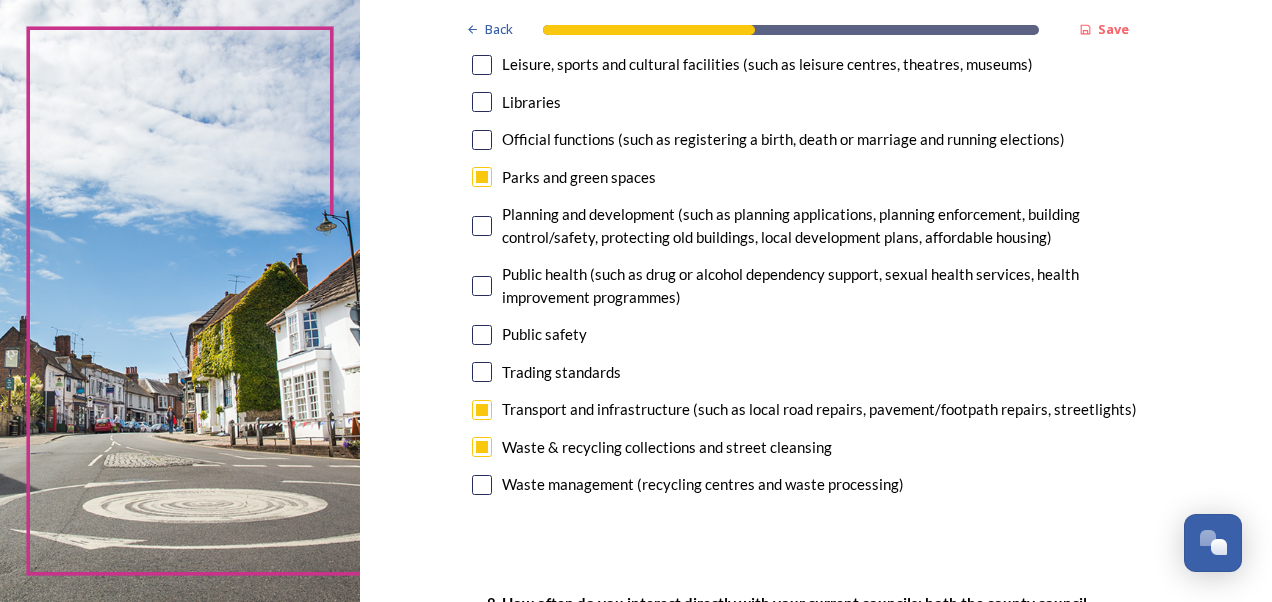 click on "7. Council services will continue, no matter what the local government structure looks like.  ﻿﻿Which of the following council services matter most to you?  You can select up to five options. 2  choice(s) remaining Adult social care   Children's services (such as looked-after children, those with special educational needs or disability, fostering or adoption) Communities (such as public events, activities for young people or families) Council tax collections Economic development (such as support for local businesses, grant funding, supporting local attractions, tourism - encouraging visitors)  Education (such as school admissions, transport, special educational need provision)  Environmental health and licensing (food safety inspections, licences for businesses such as taxis and alcohol, getting rid of pests) Housing and homeless prevention Leisure, sports and cultural facilities (such as leisure centres, theatres, museums) Libraries Parks and green spaces Public safety Trading standards" at bounding box center (816, 48) 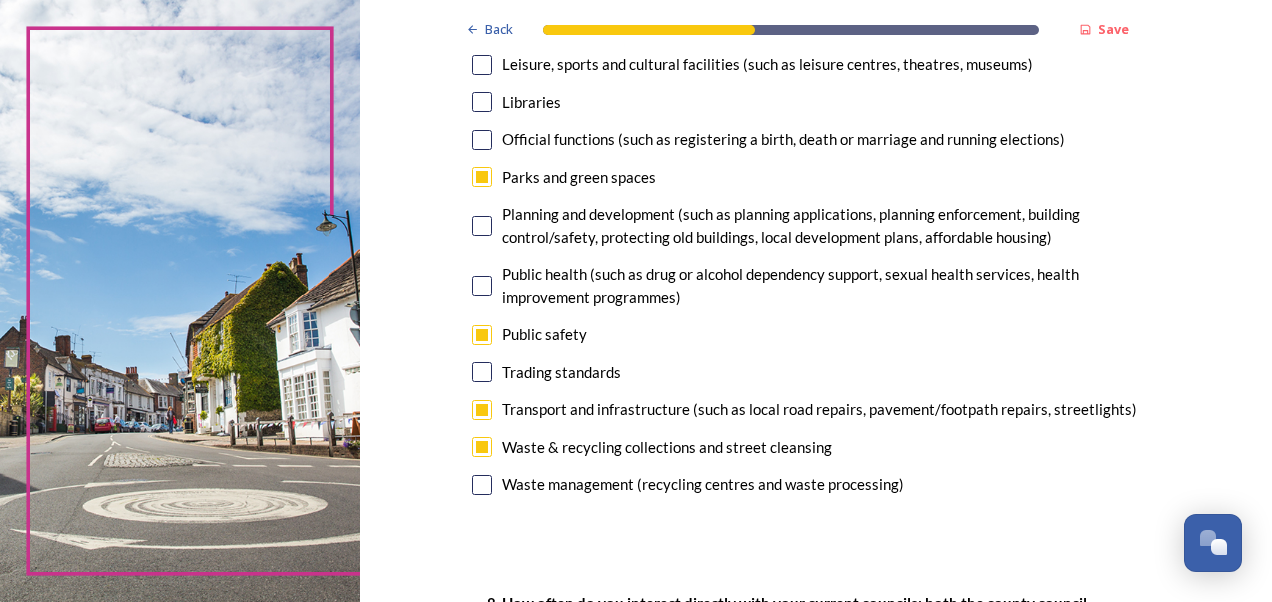 click at bounding box center [482, 286] 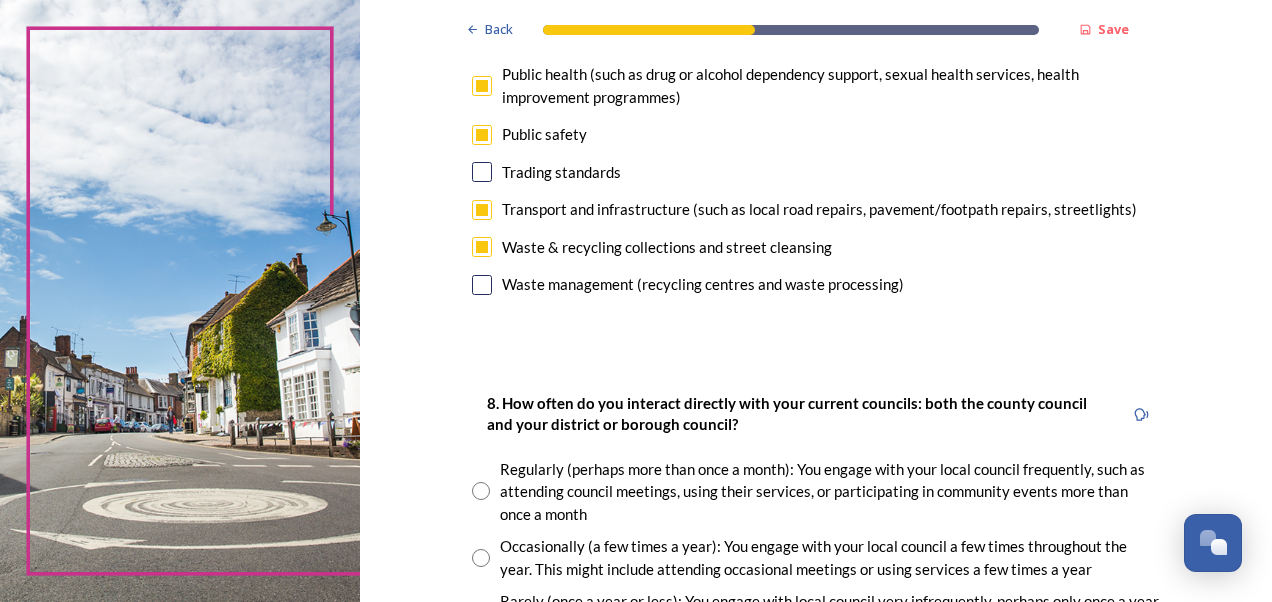 scroll, scrollTop: 900, scrollLeft: 0, axis: vertical 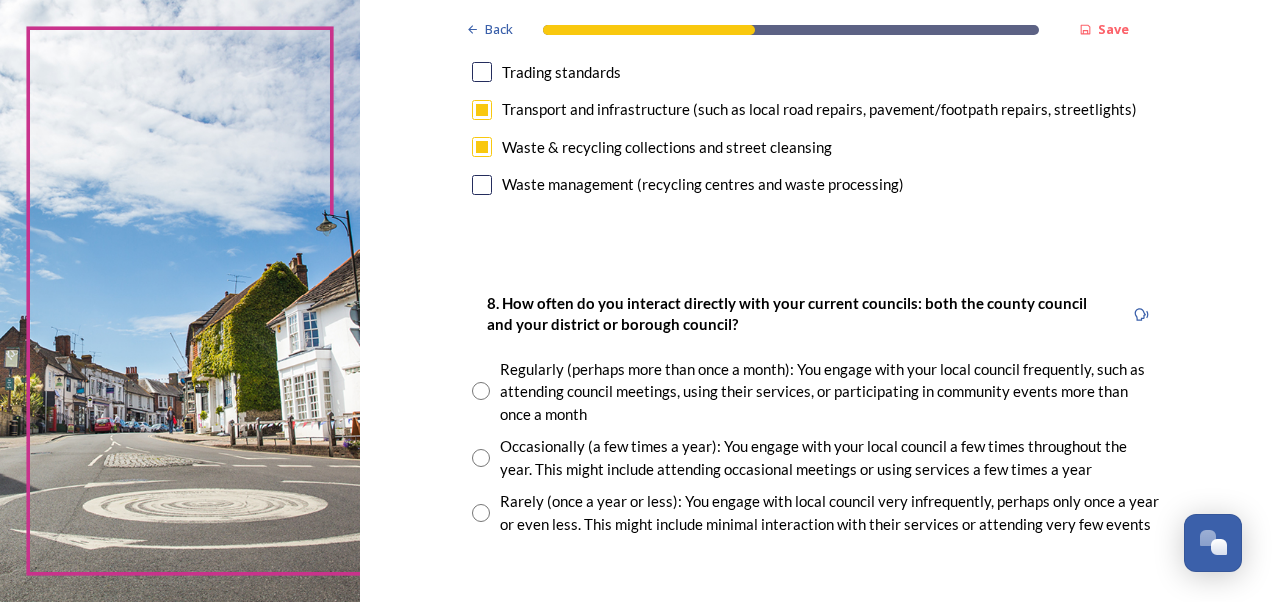 click at bounding box center [481, 458] 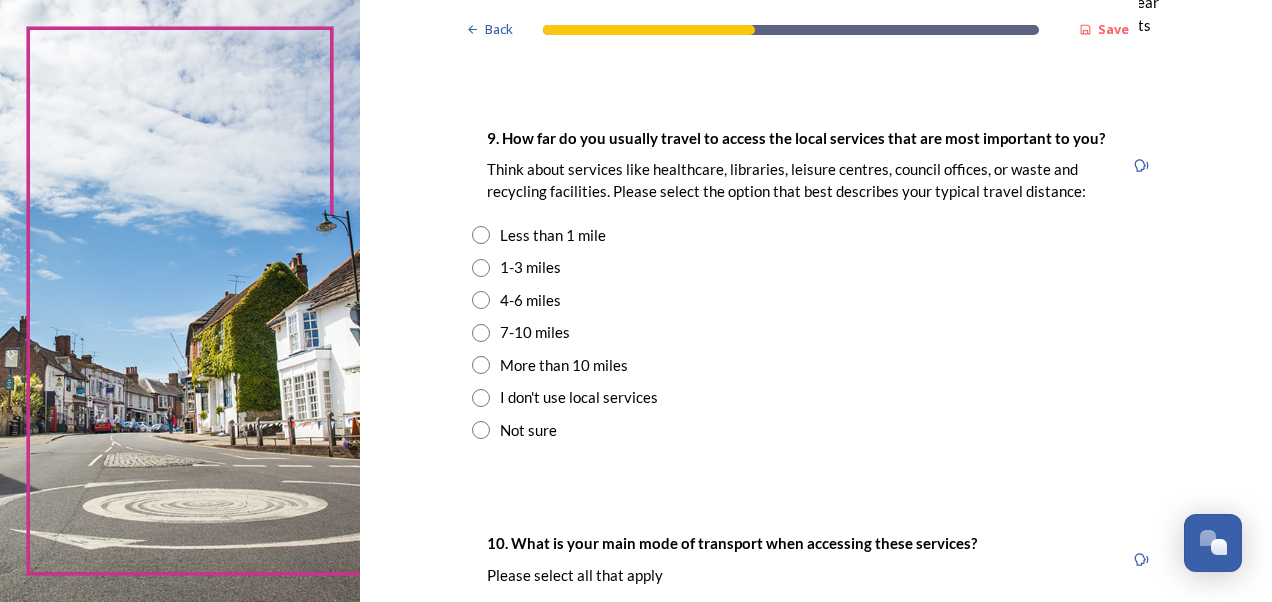 scroll, scrollTop: 1400, scrollLeft: 0, axis: vertical 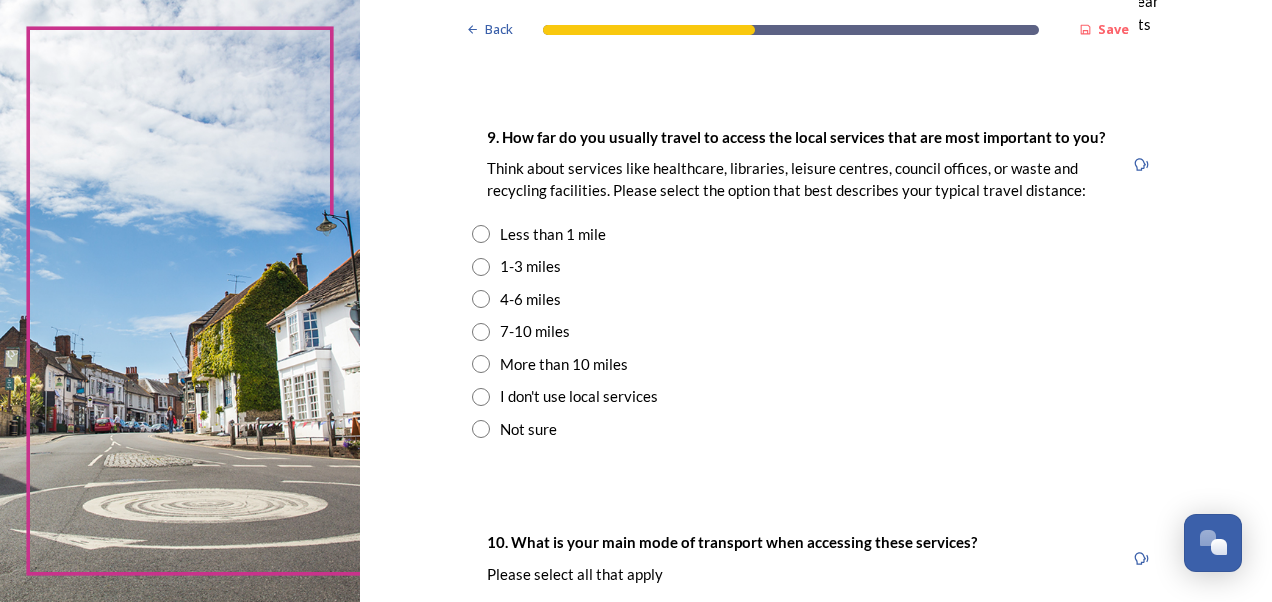 click at bounding box center (481, 234) 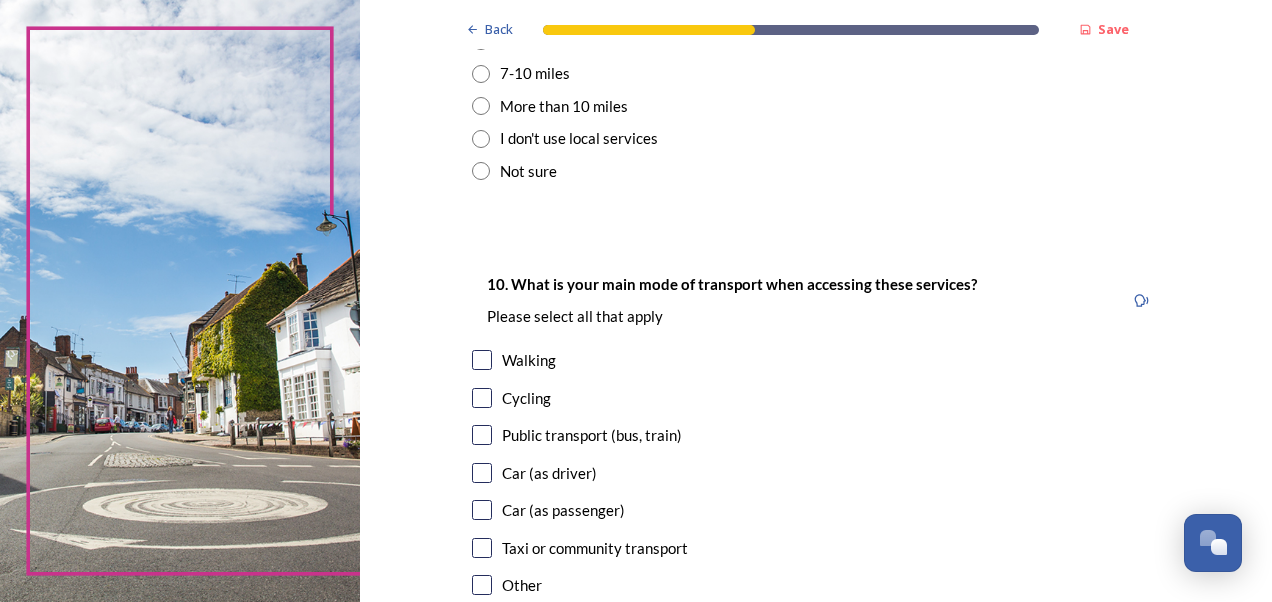 scroll, scrollTop: 1700, scrollLeft: 0, axis: vertical 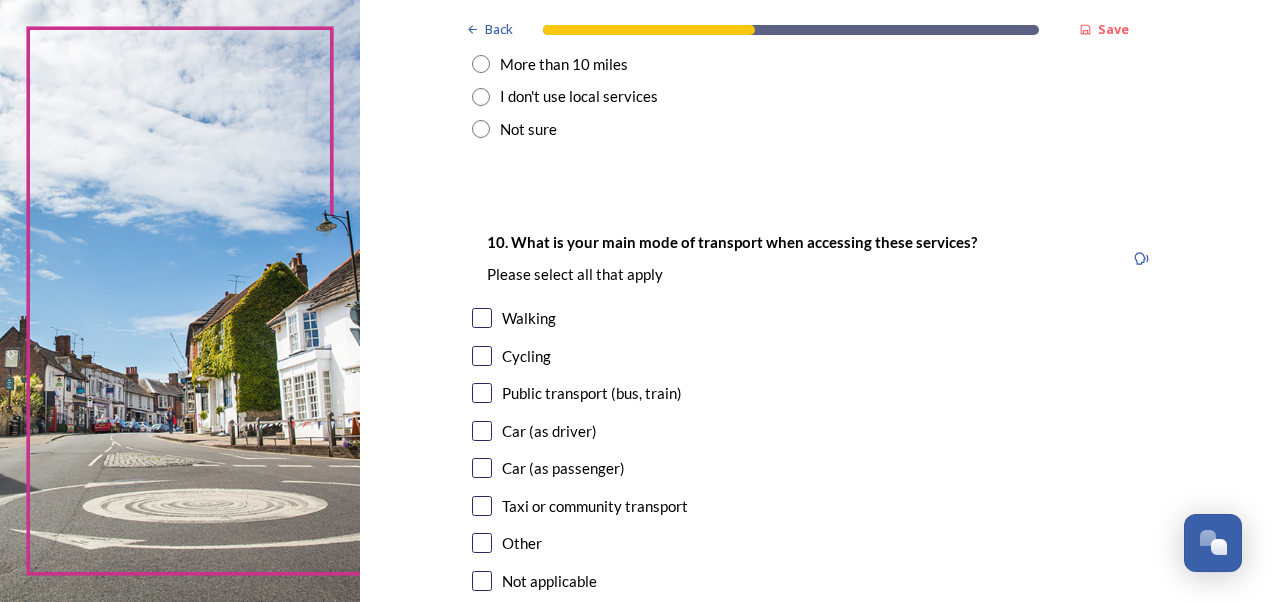 click at bounding box center (482, 393) 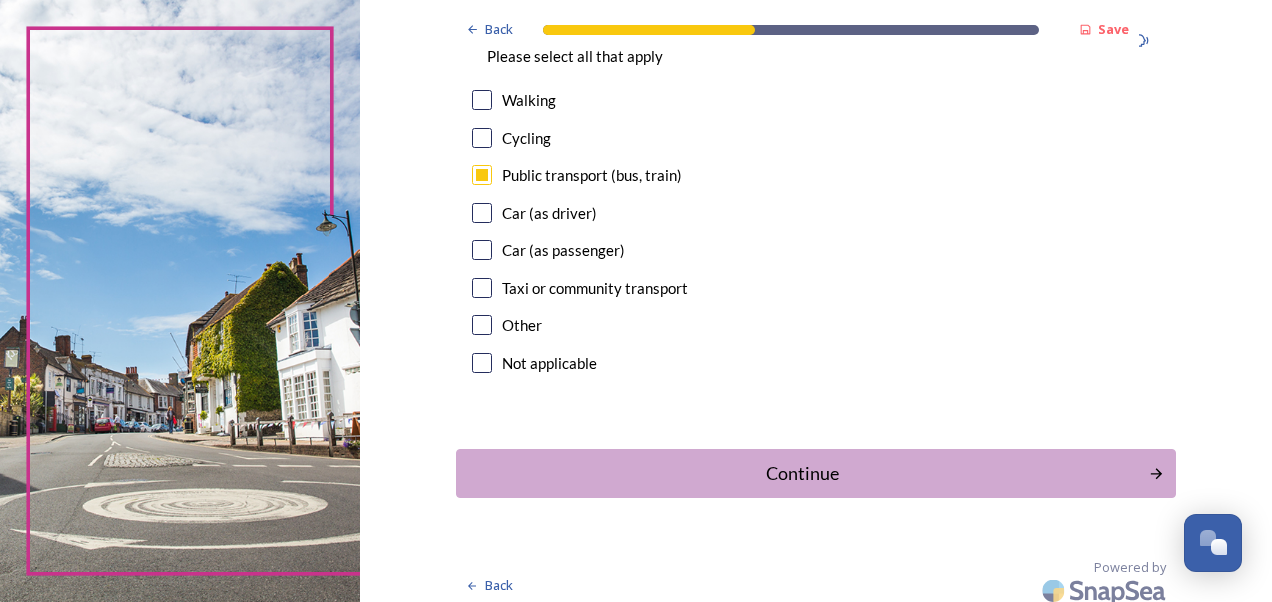 scroll, scrollTop: 1929, scrollLeft: 0, axis: vertical 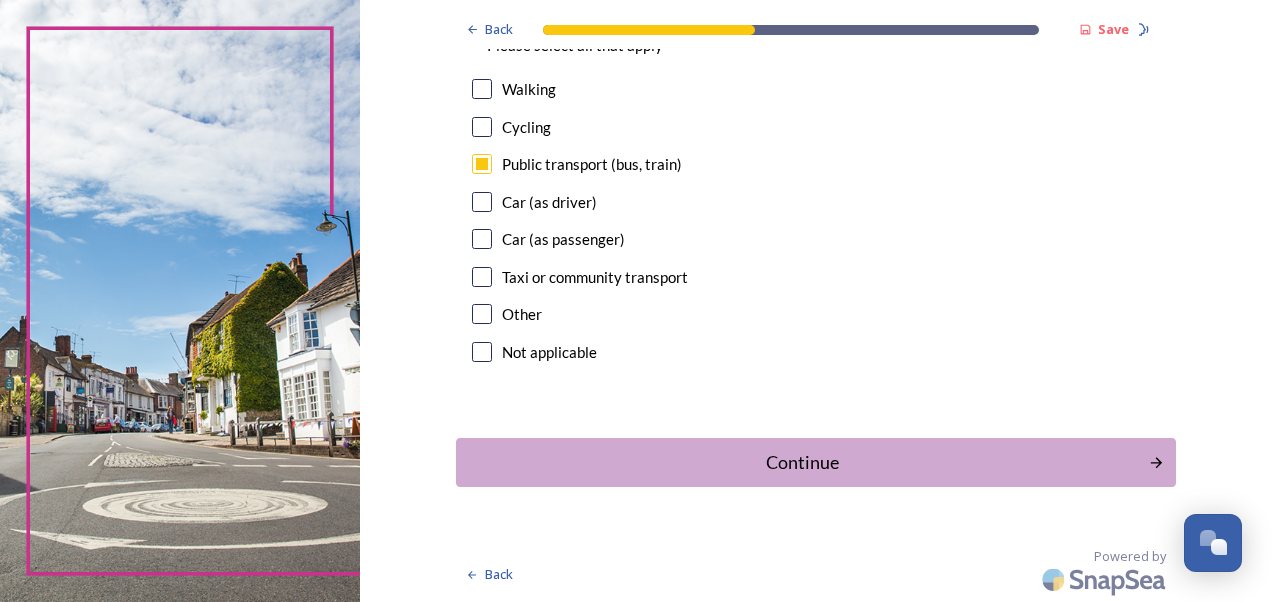 click on "Continue" at bounding box center [802, 462] 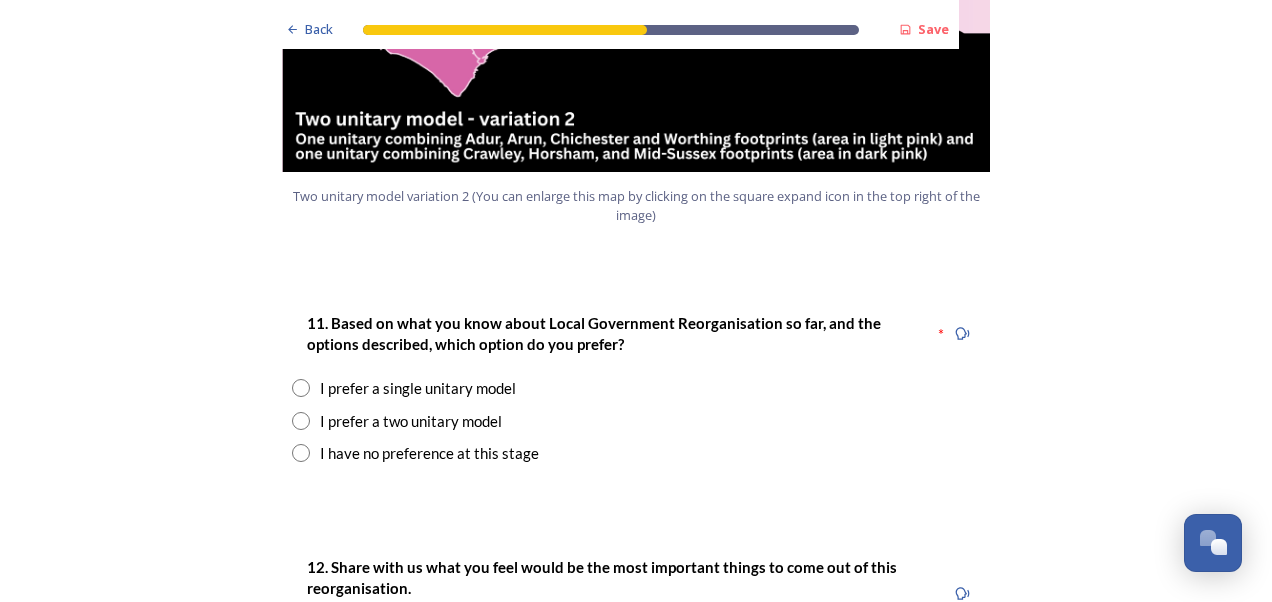 scroll, scrollTop: 2500, scrollLeft: 0, axis: vertical 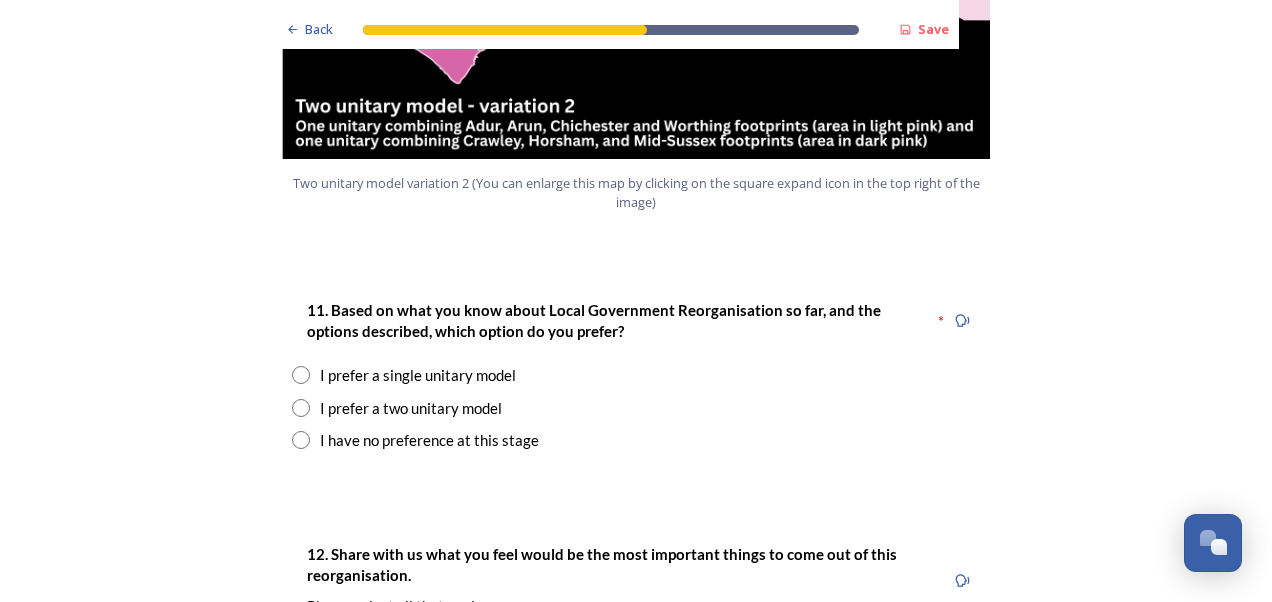 click at bounding box center [301, 408] 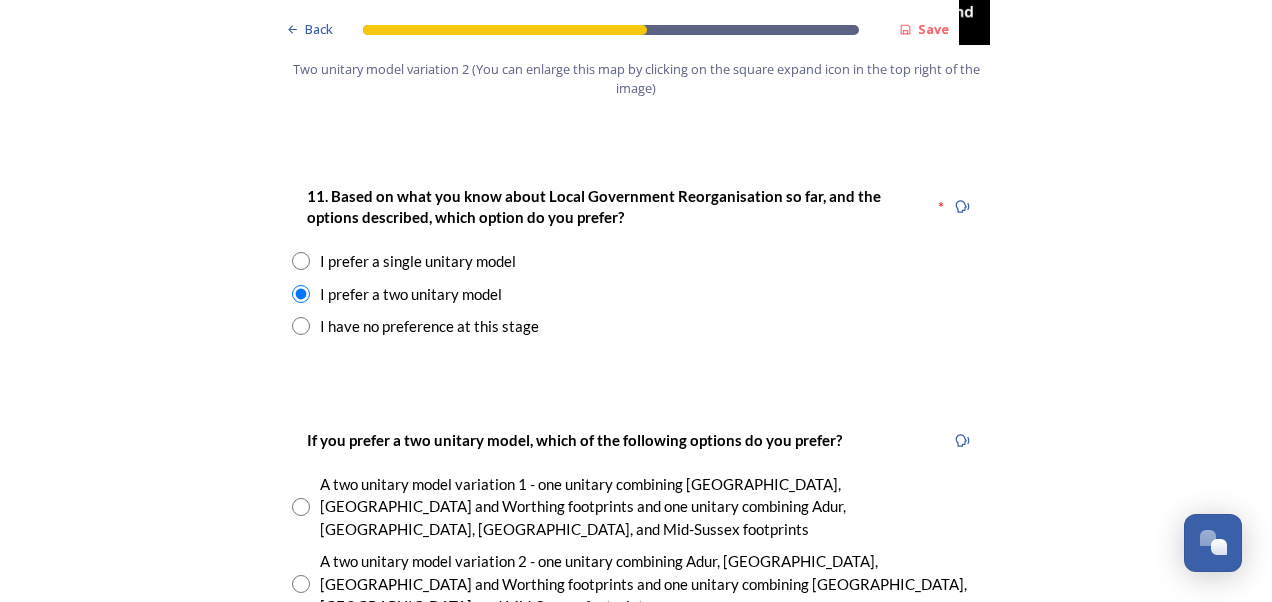 scroll, scrollTop: 2700, scrollLeft: 0, axis: vertical 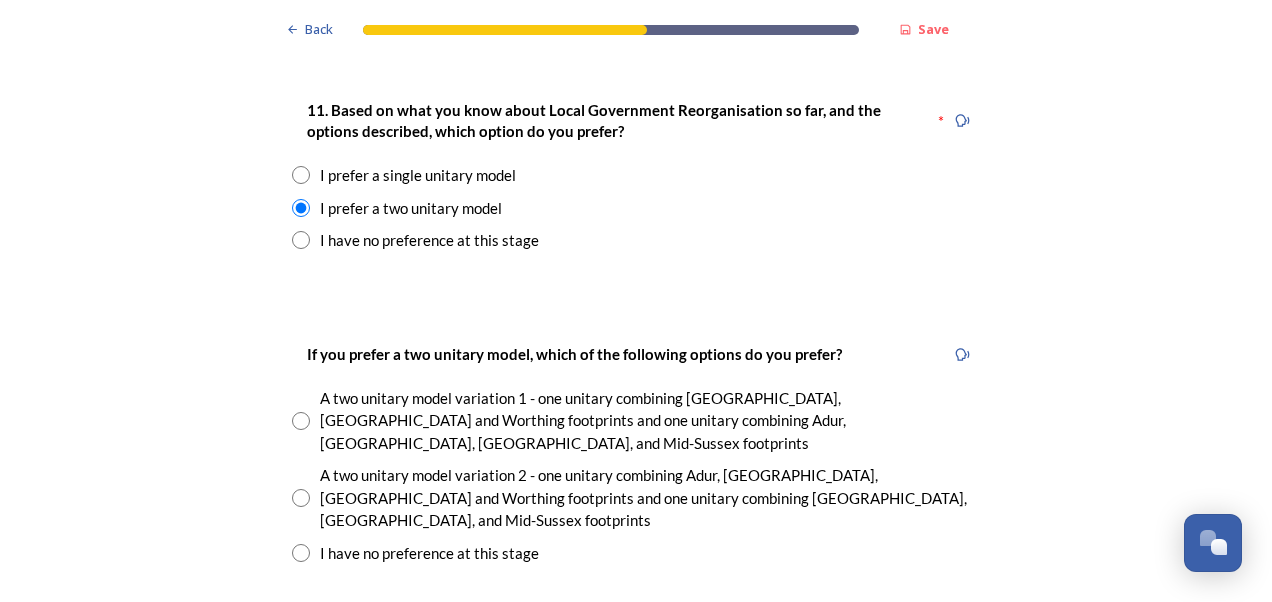 click at bounding box center (301, 498) 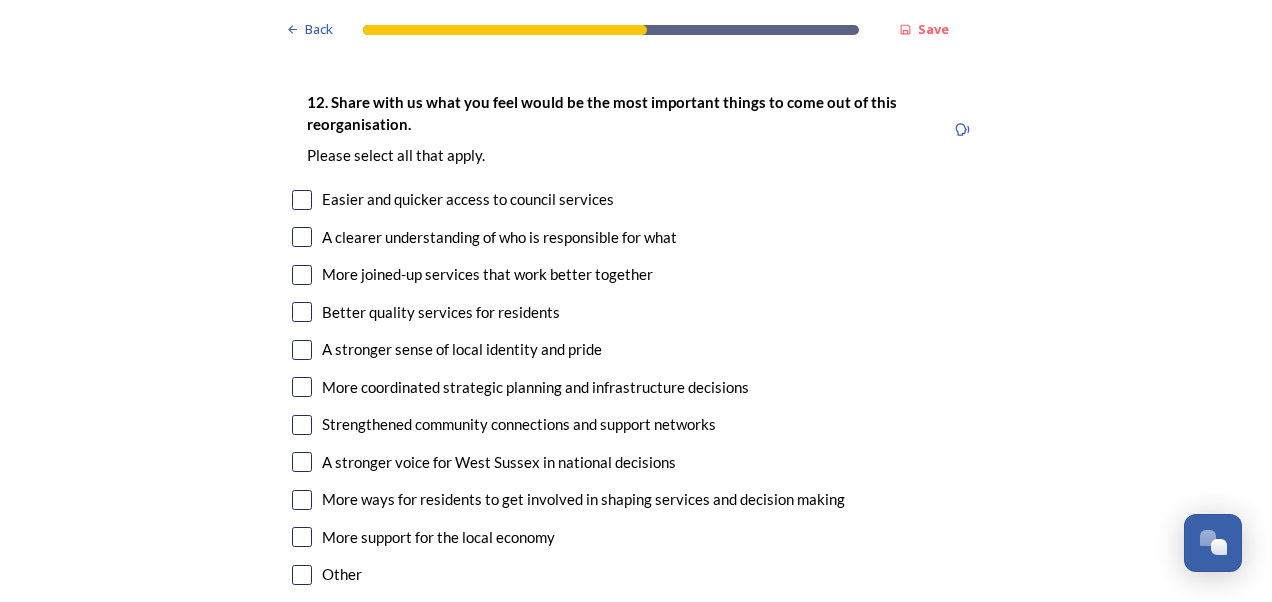 scroll, scrollTop: 3700, scrollLeft: 0, axis: vertical 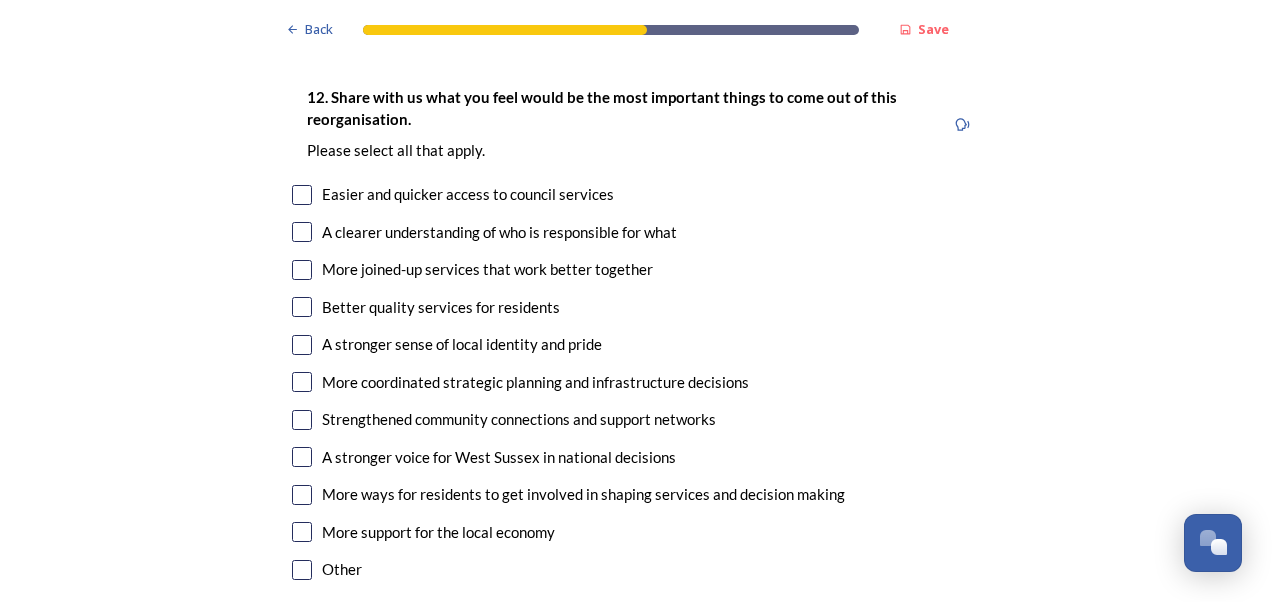 click at bounding box center (302, 382) 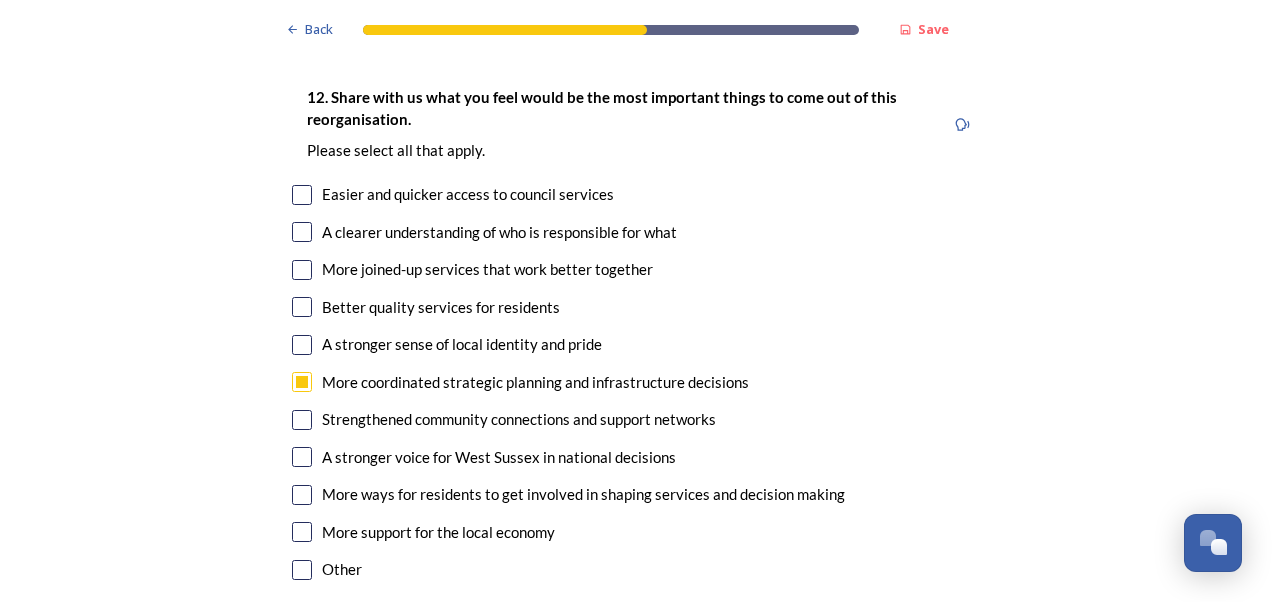 click at bounding box center (302, 307) 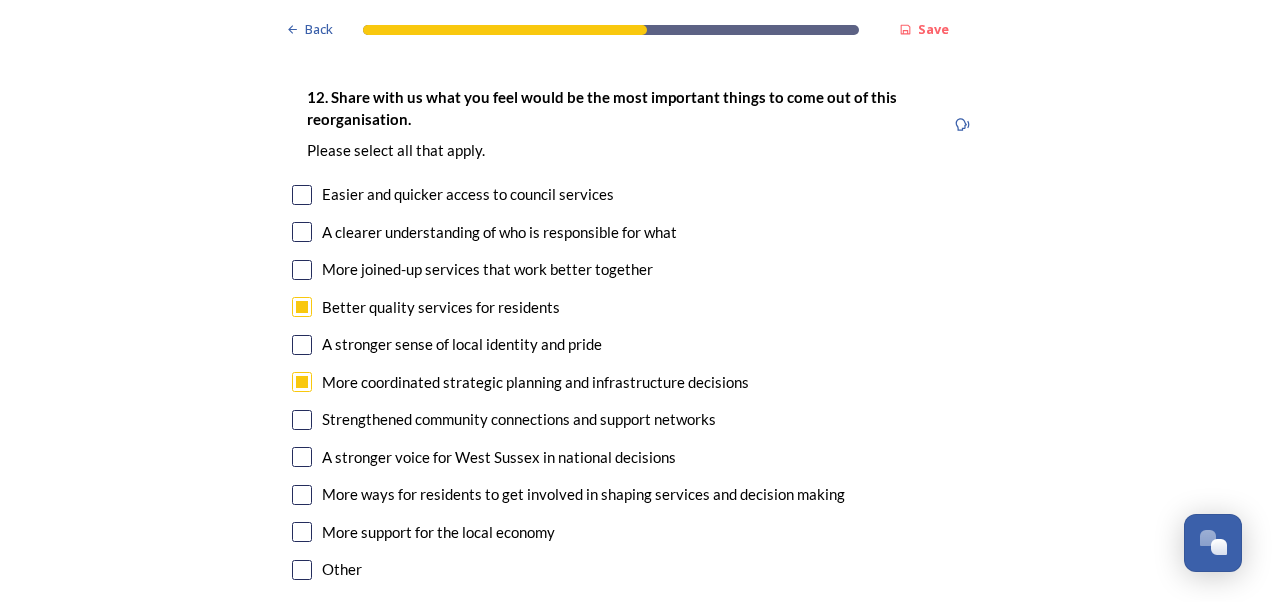 click at bounding box center [302, 195] 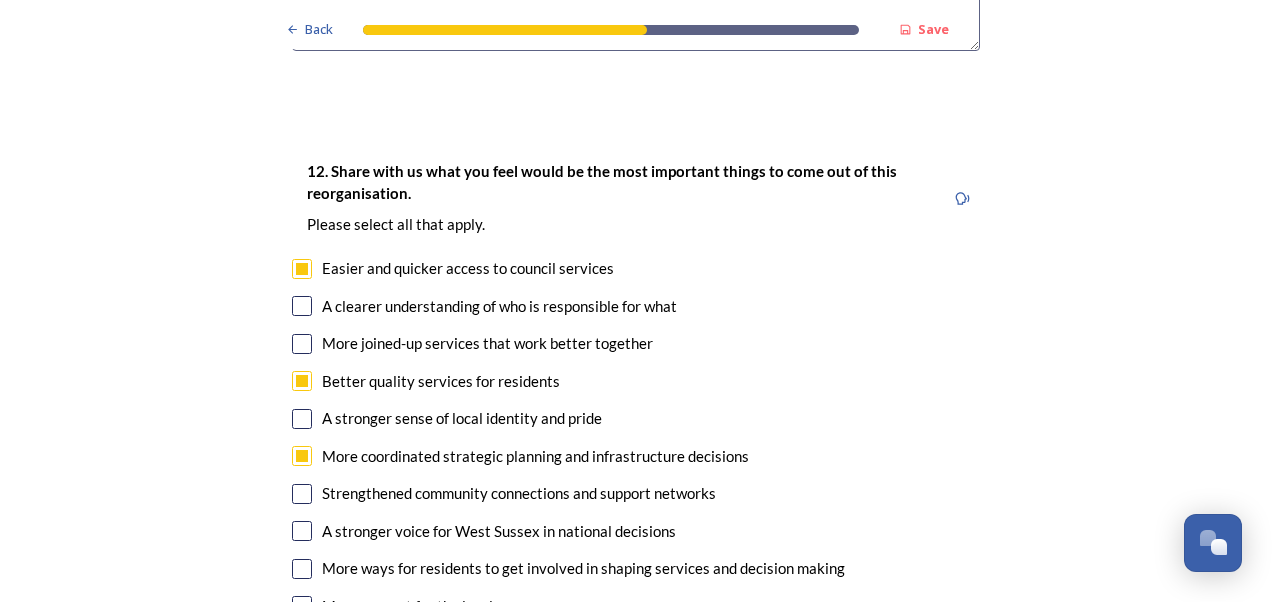 scroll, scrollTop: 3700, scrollLeft: 0, axis: vertical 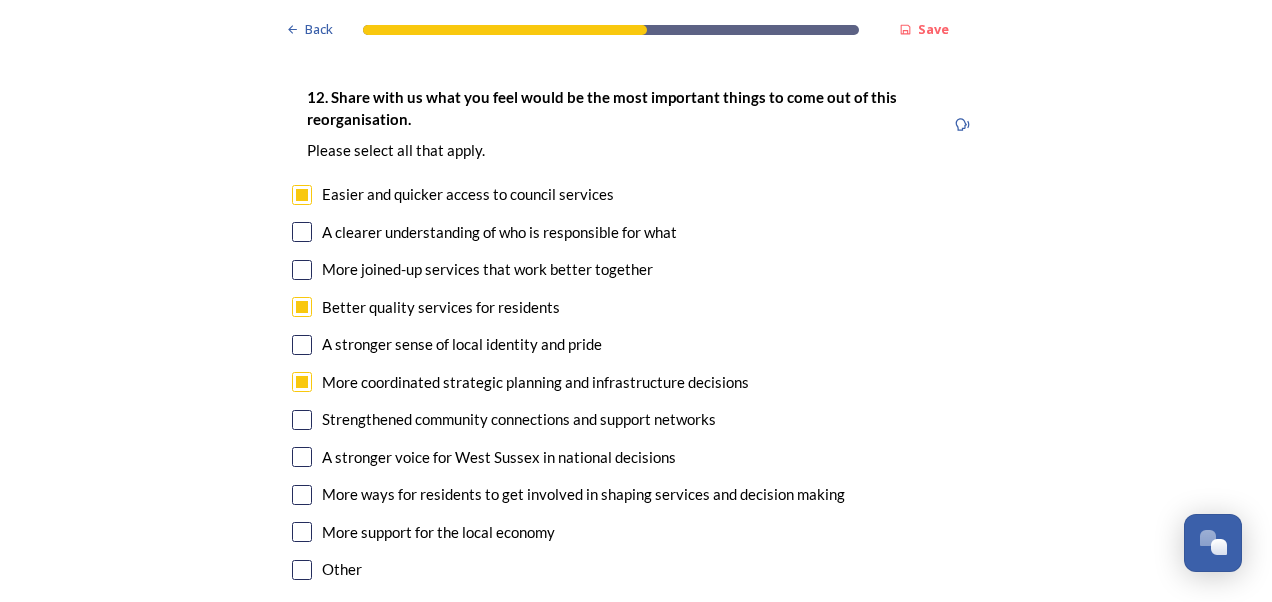 click at bounding box center (302, 532) 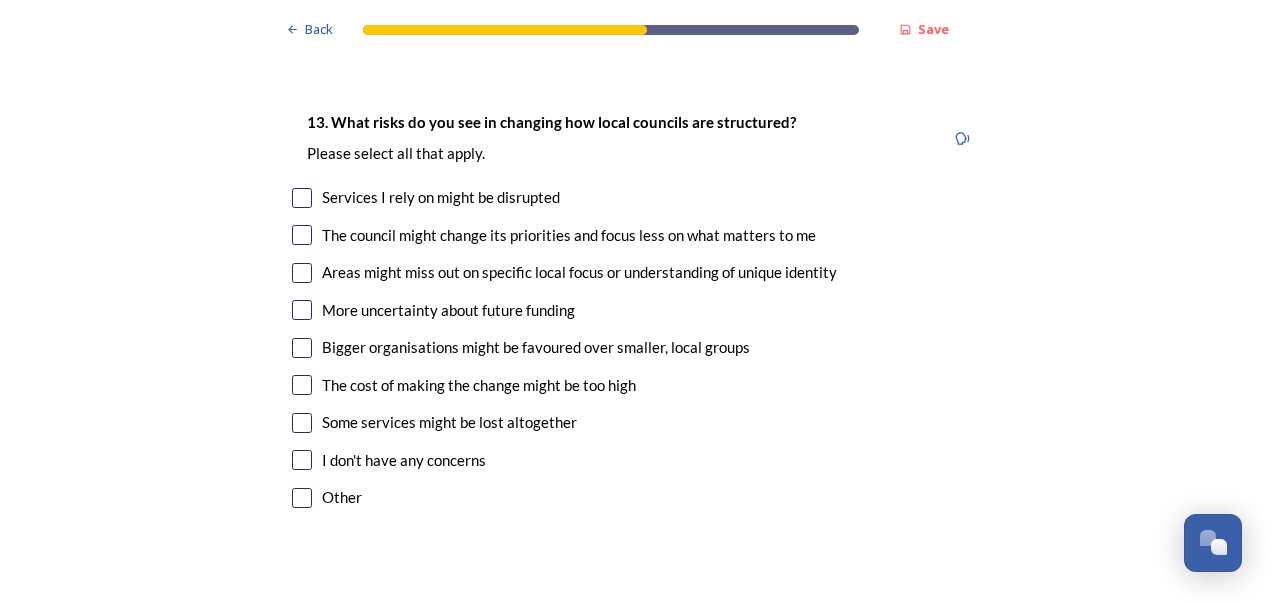 scroll, scrollTop: 4300, scrollLeft: 0, axis: vertical 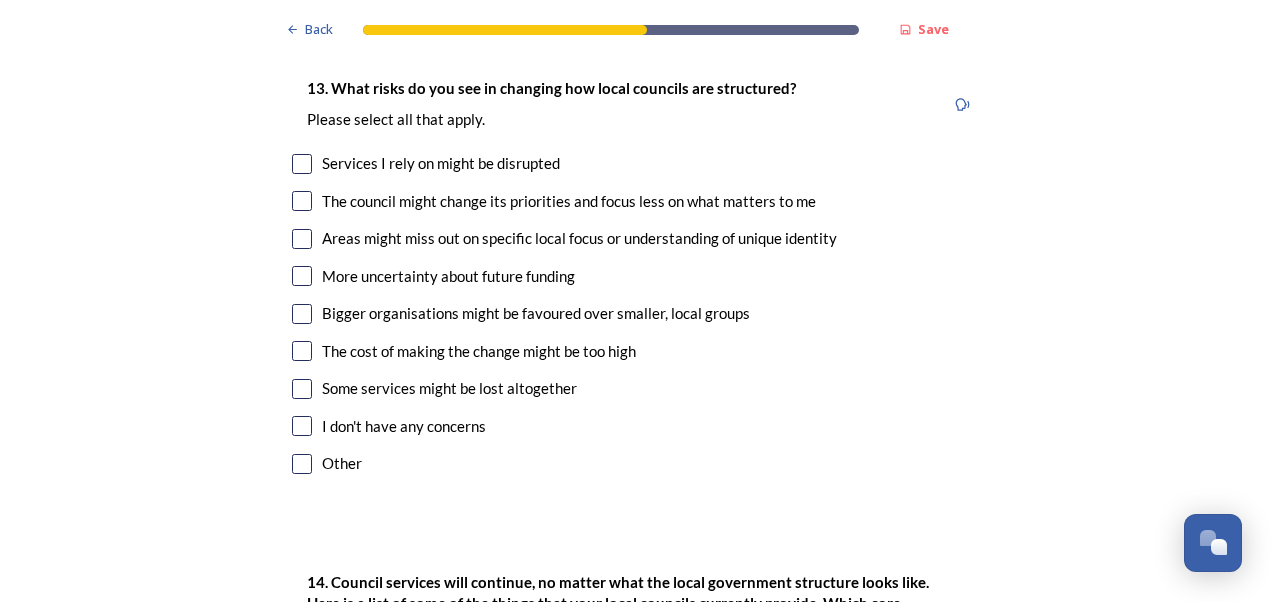click at bounding box center (302, 389) 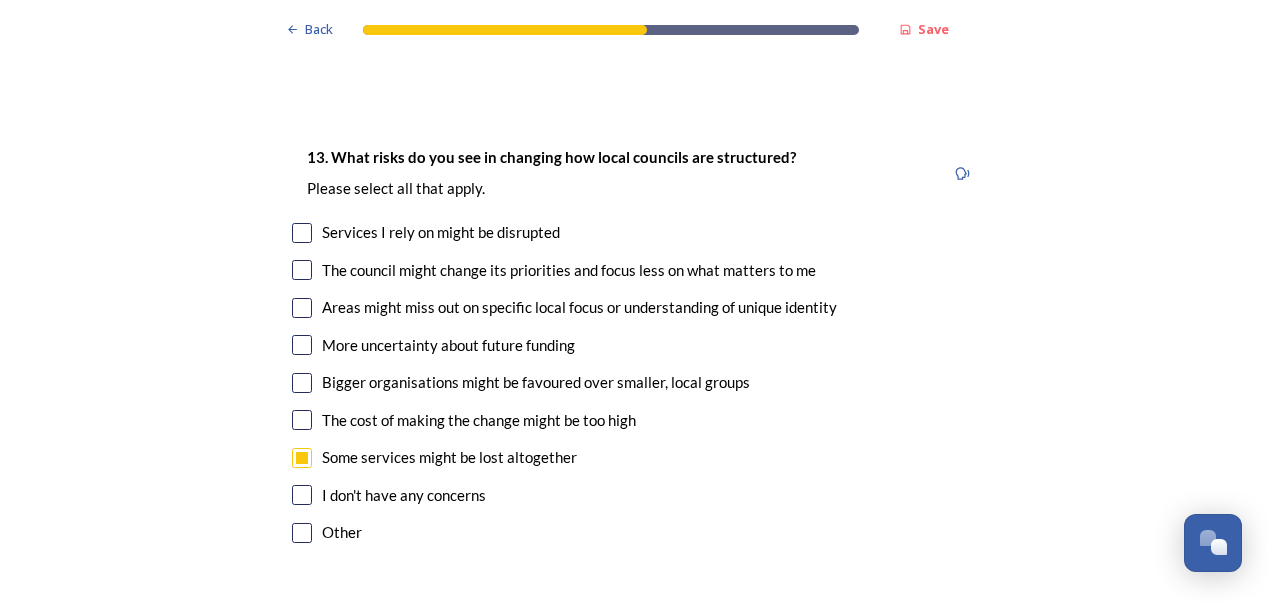 scroll, scrollTop: 4200, scrollLeft: 0, axis: vertical 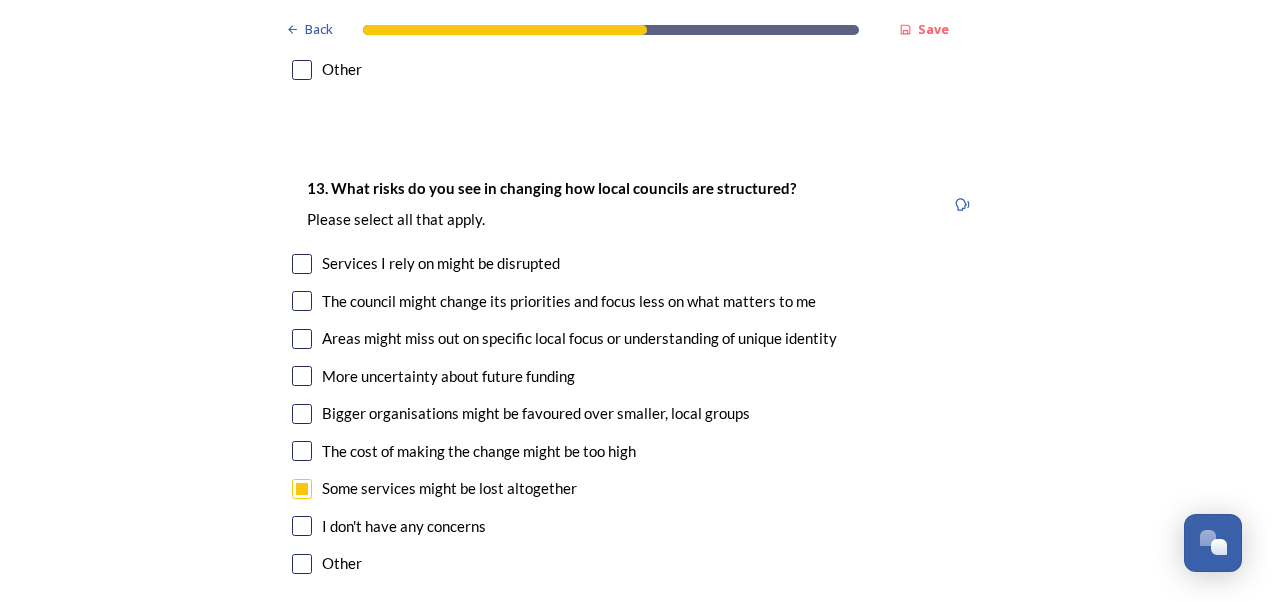 click at bounding box center (302, 301) 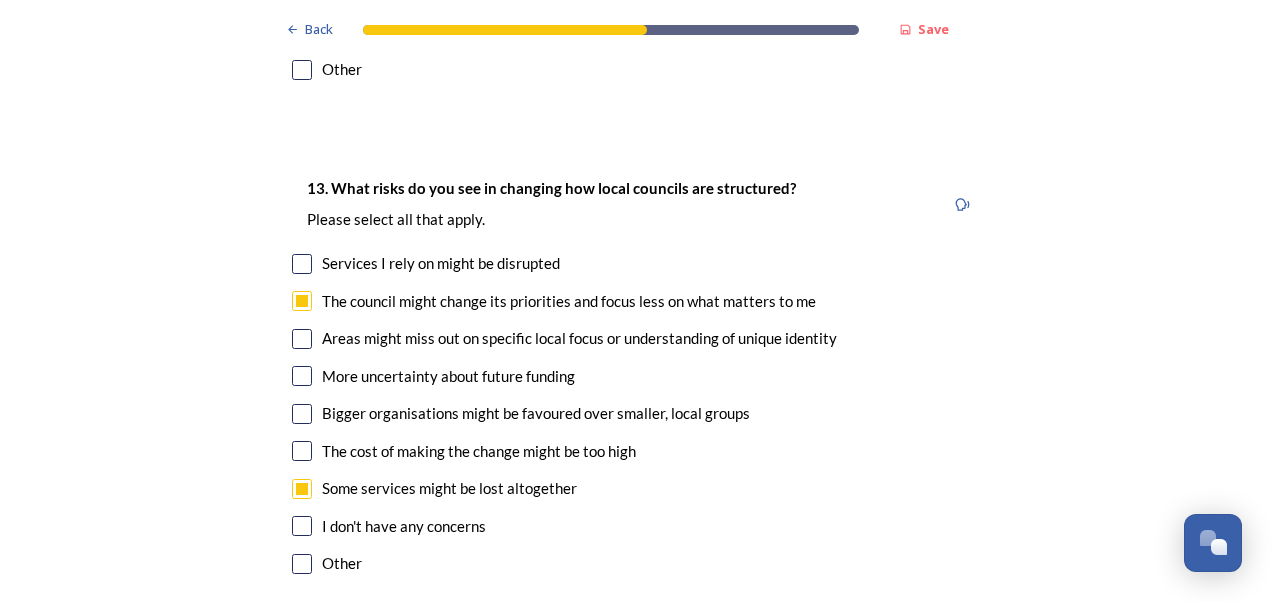 click at bounding box center [302, 264] 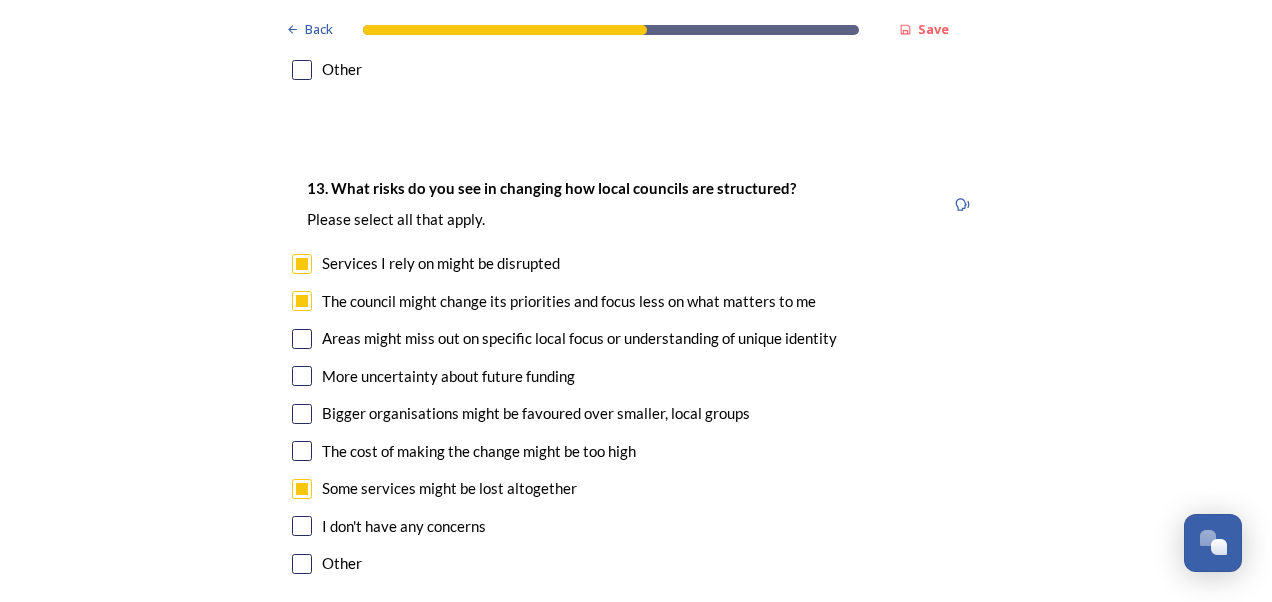 click at bounding box center (302, 339) 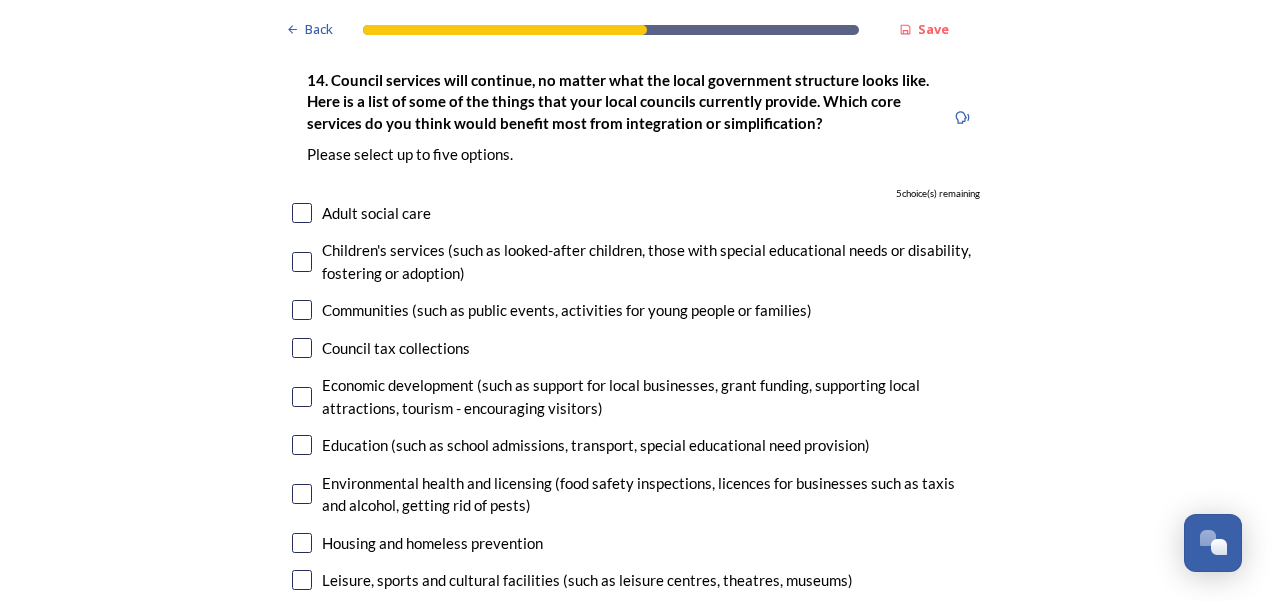 scroll, scrollTop: 4681, scrollLeft: 0, axis: vertical 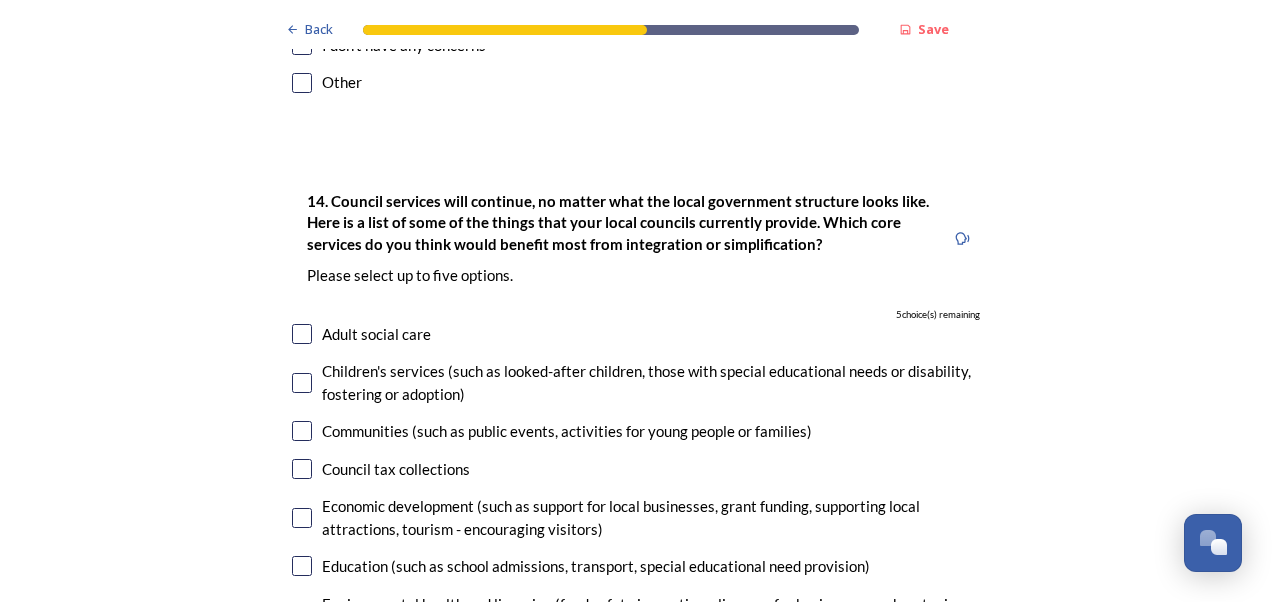 click at bounding box center [302, 469] 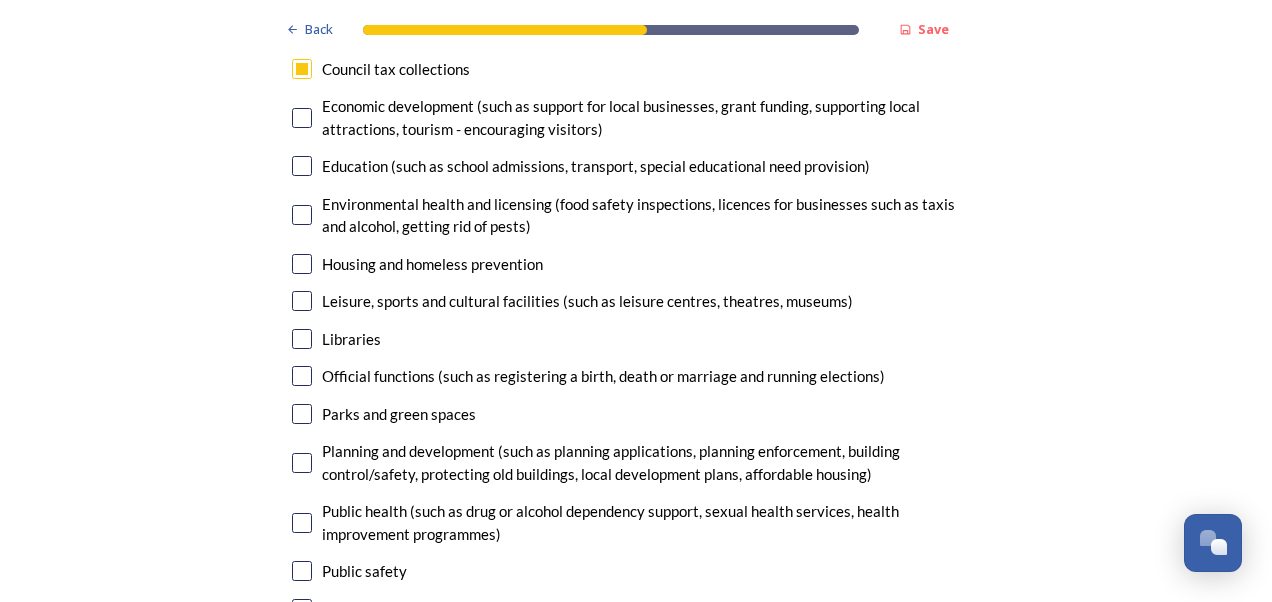 scroll, scrollTop: 5181, scrollLeft: 0, axis: vertical 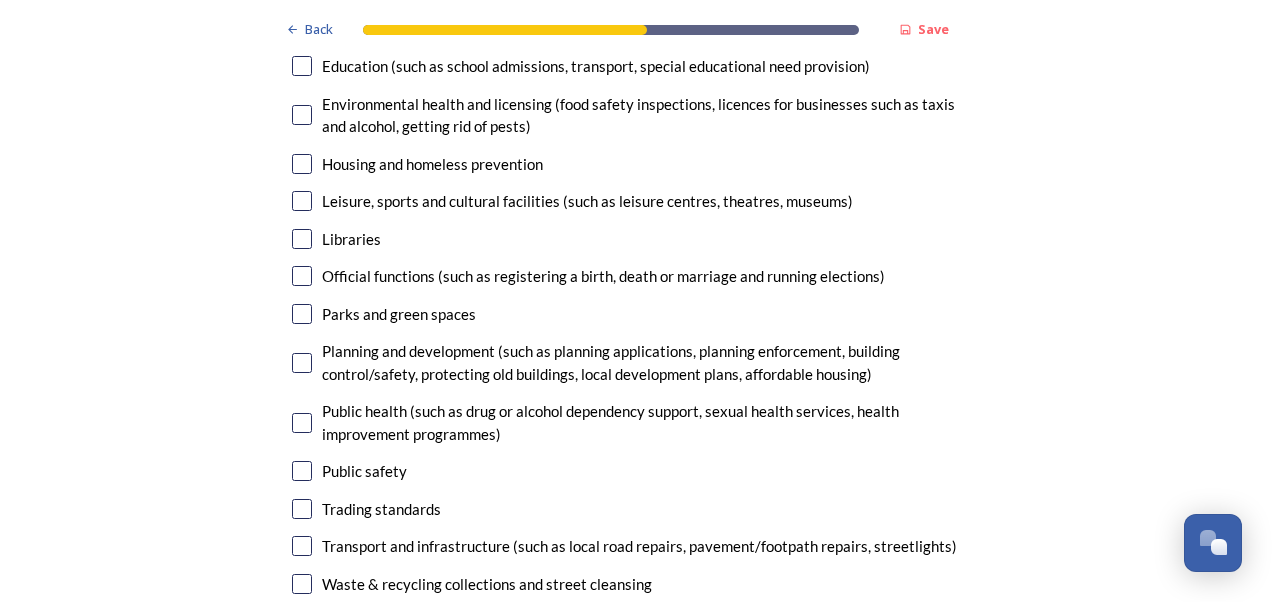 click at bounding box center [302, 546] 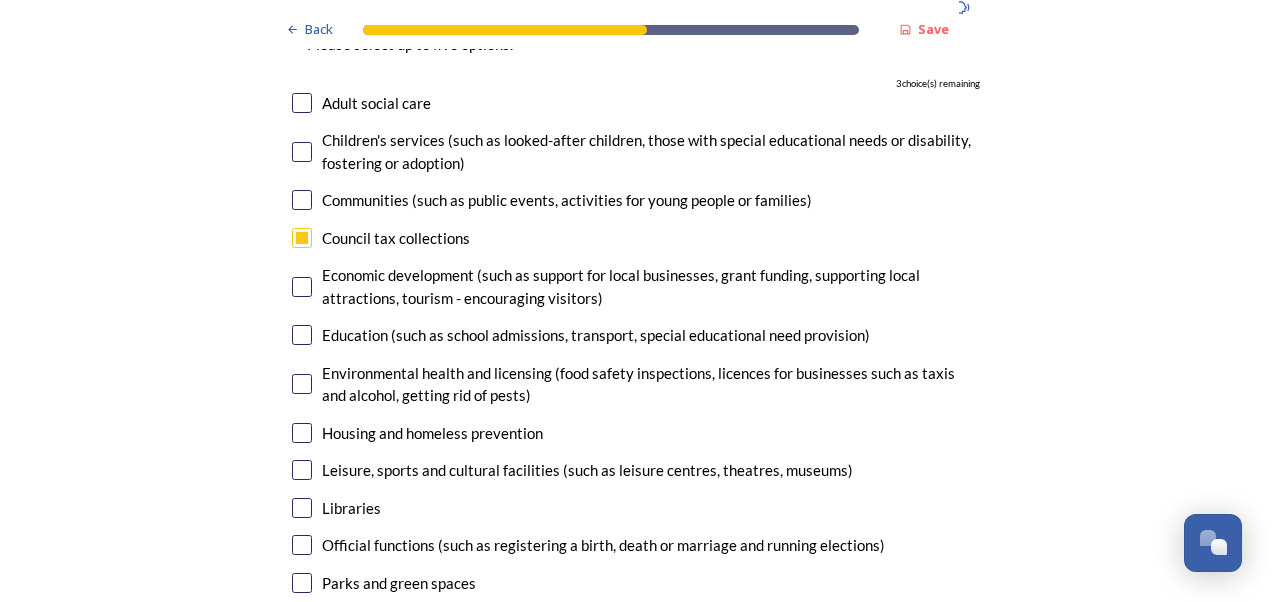 scroll, scrollTop: 4881, scrollLeft: 0, axis: vertical 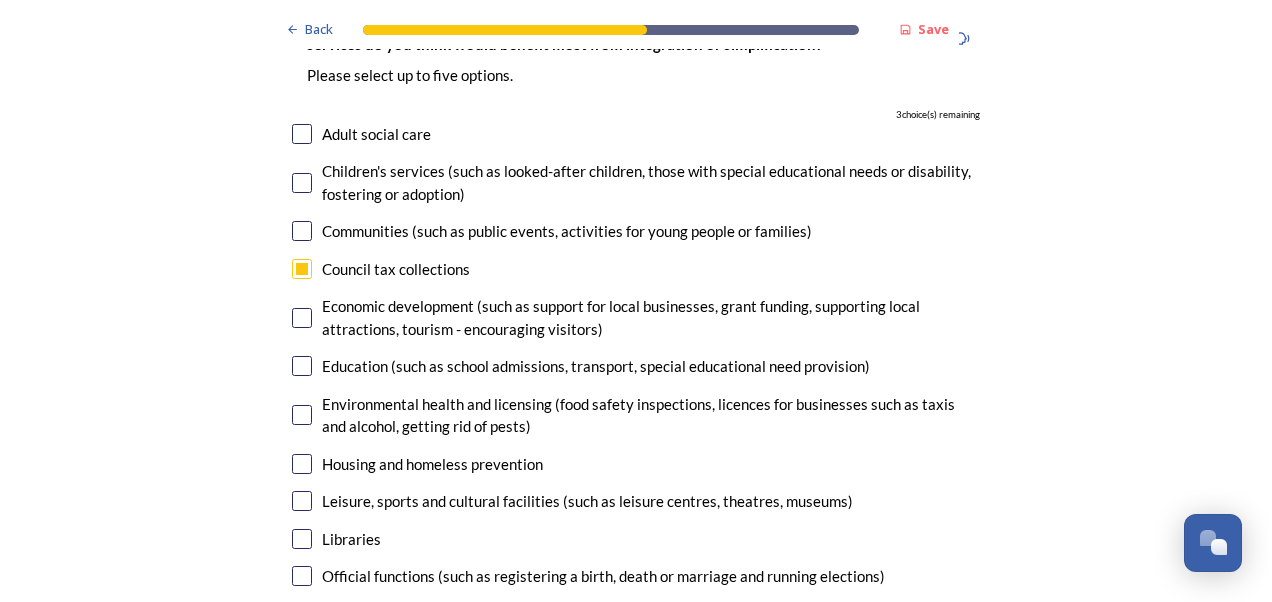 click at bounding box center (302, 318) 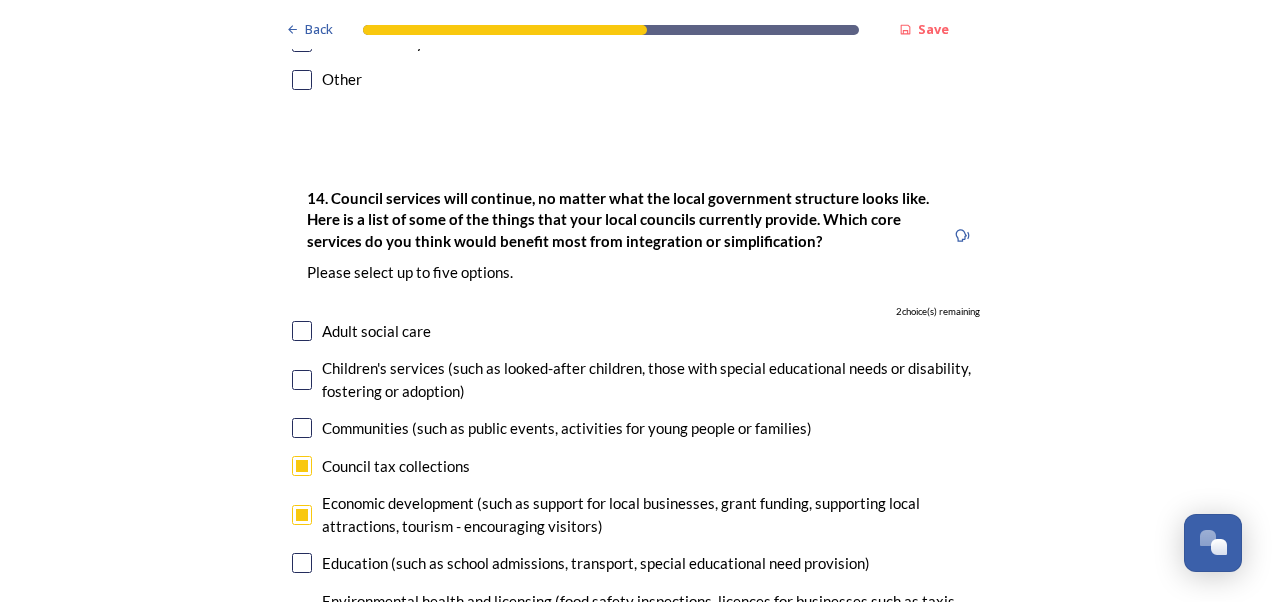 scroll, scrollTop: 4681, scrollLeft: 0, axis: vertical 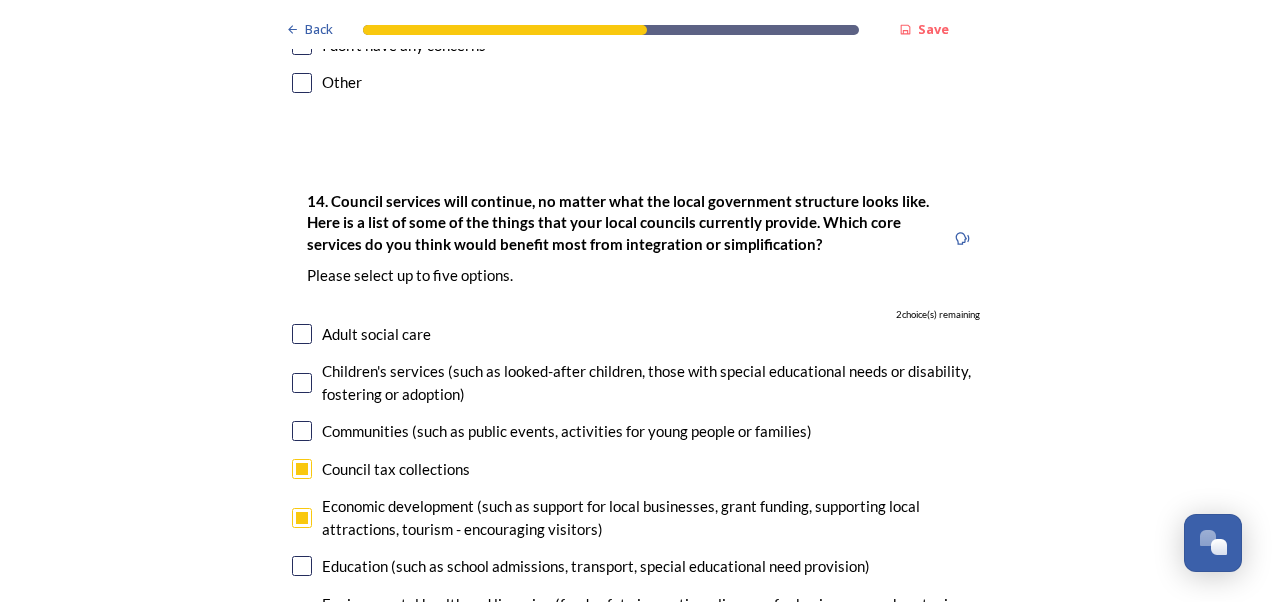 click at bounding box center [302, 334] 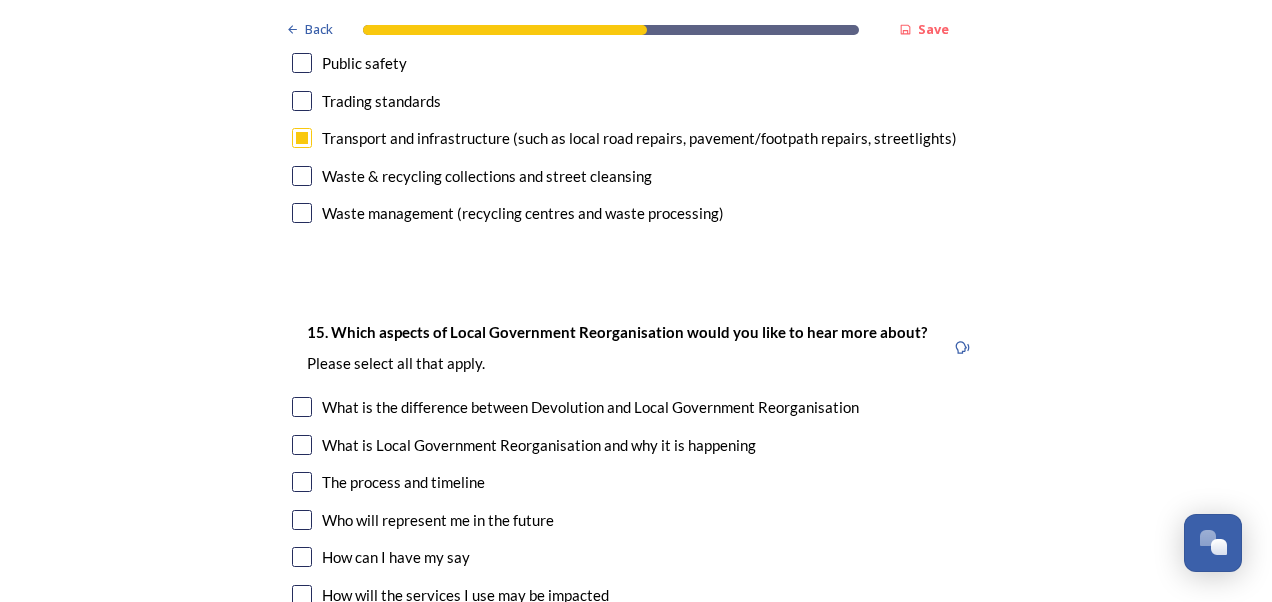 scroll, scrollTop: 5681, scrollLeft: 0, axis: vertical 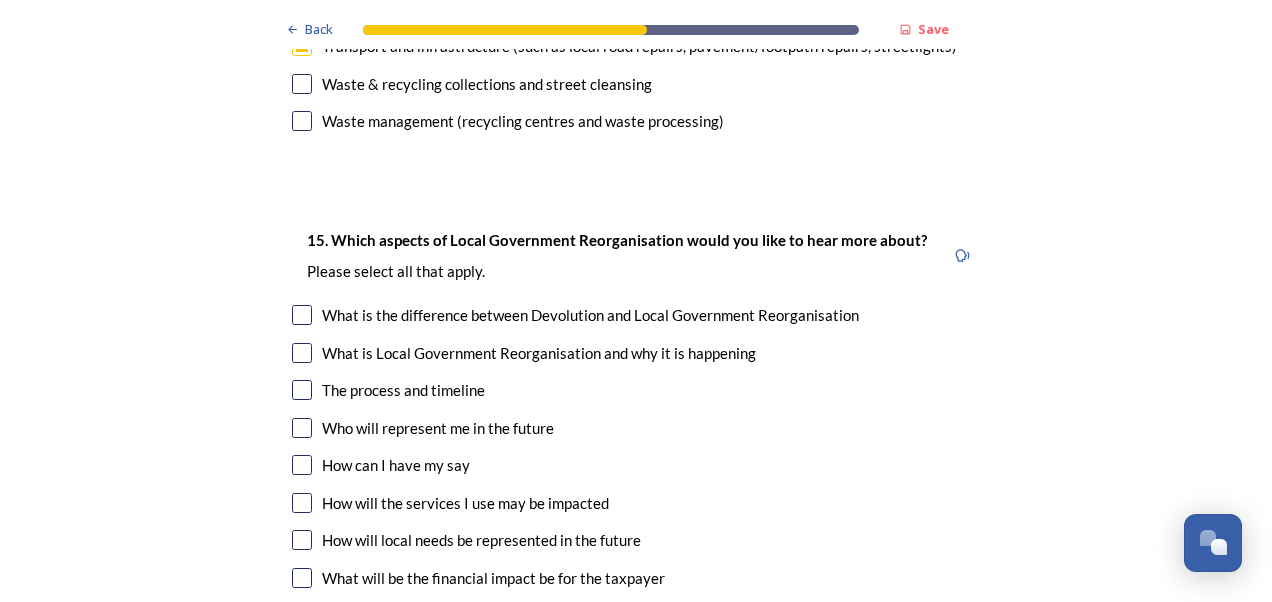 click at bounding box center (302, 428) 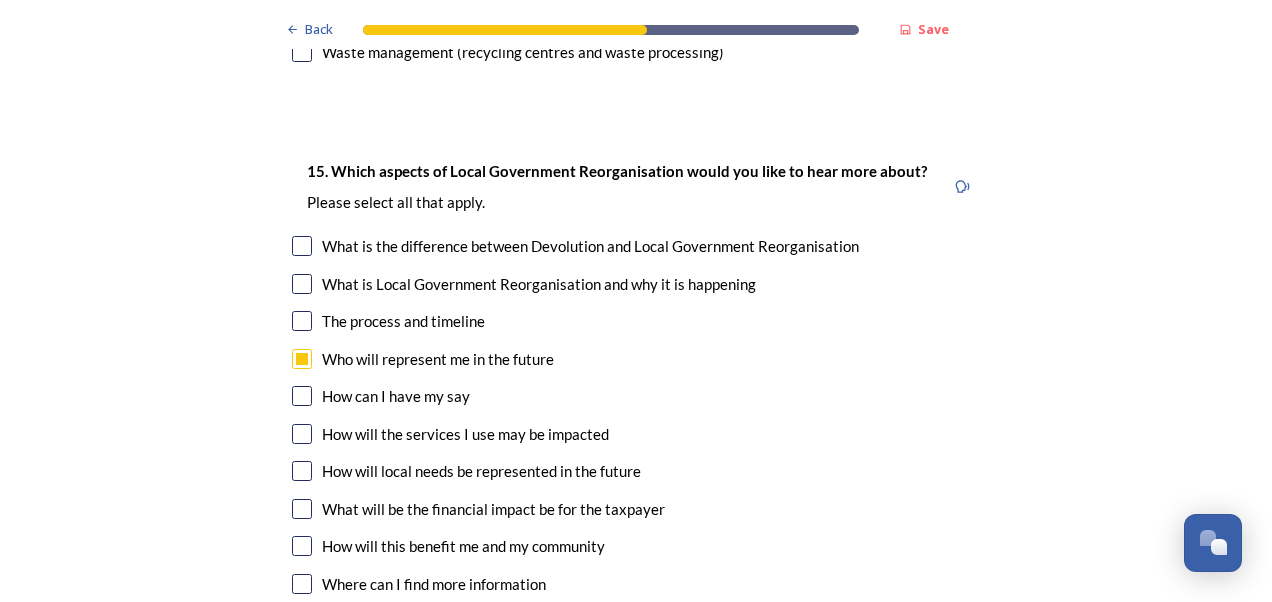 scroll, scrollTop: 5781, scrollLeft: 0, axis: vertical 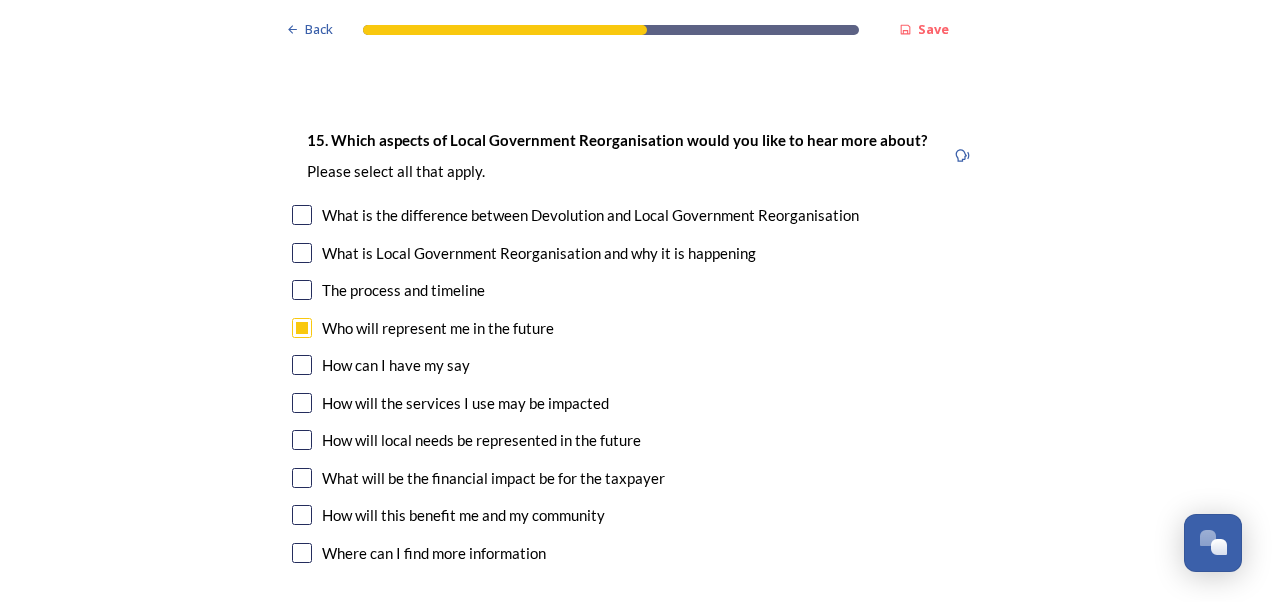 click at bounding box center [302, 403] 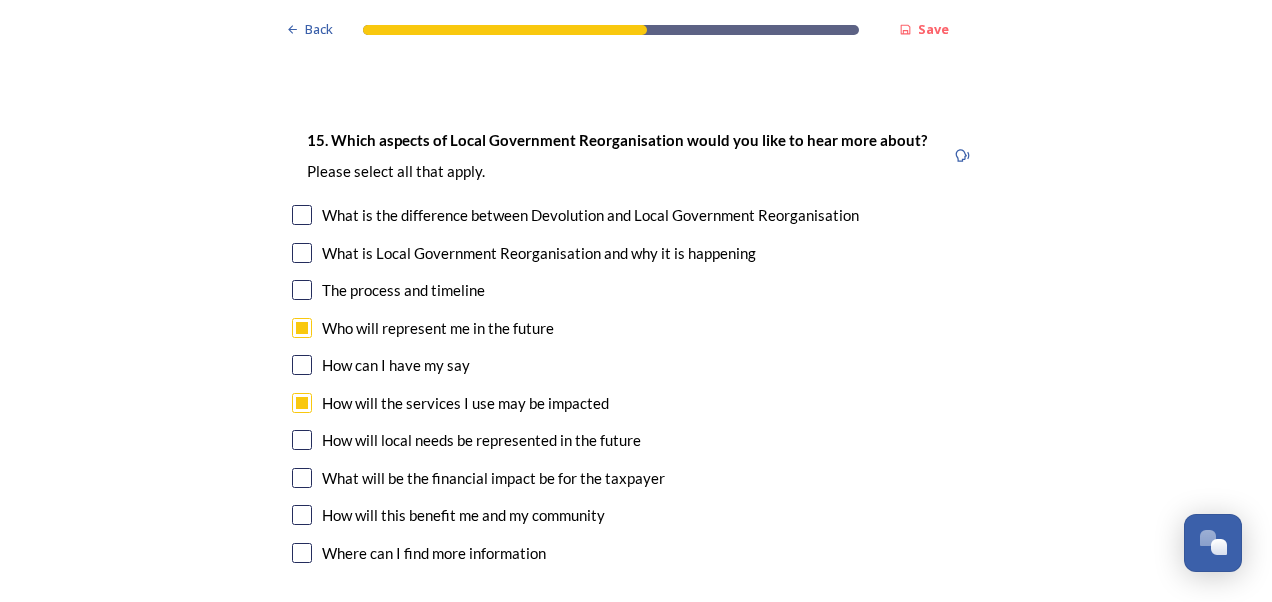 click at bounding box center [302, 440] 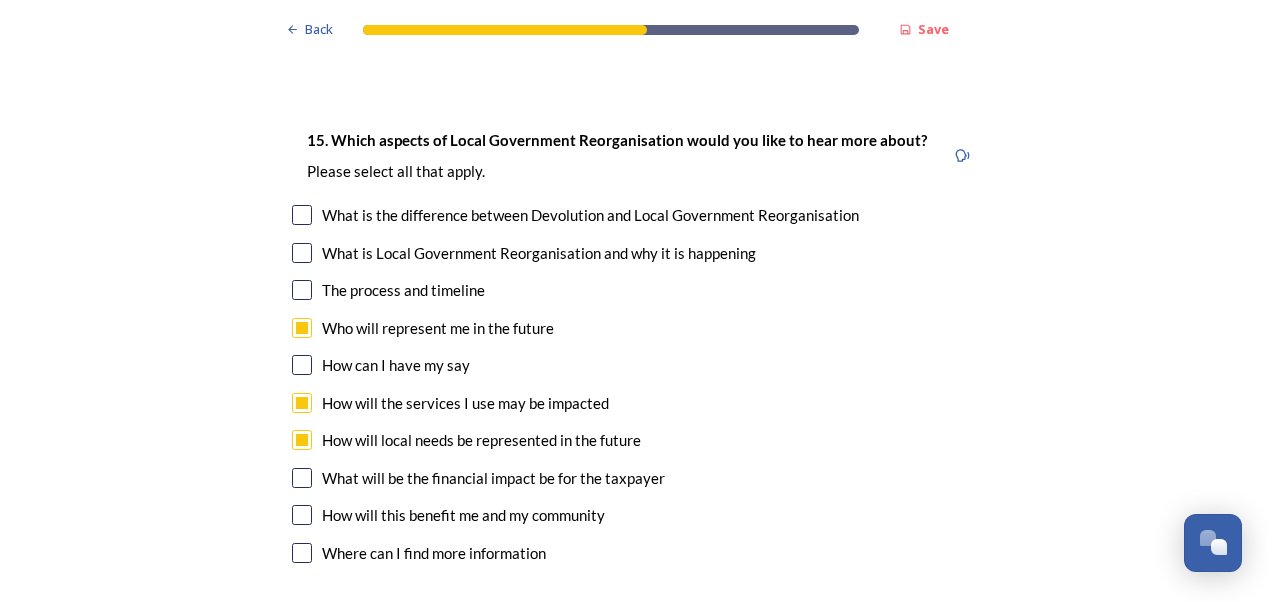 click at bounding box center (302, 478) 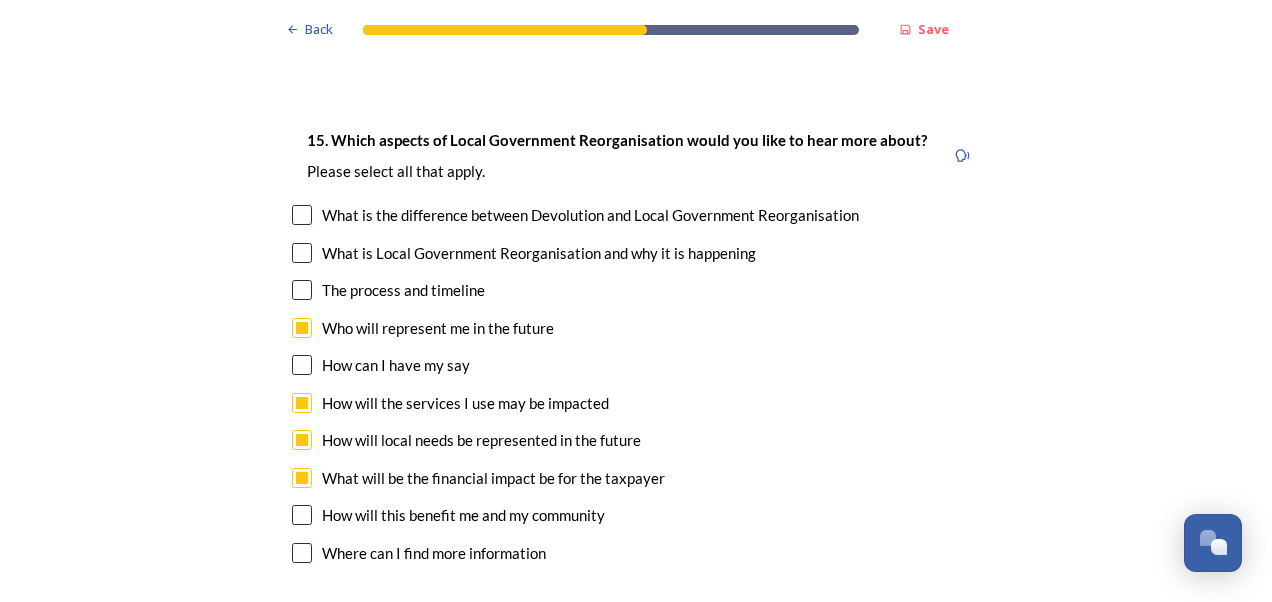 click at bounding box center [302, 515] 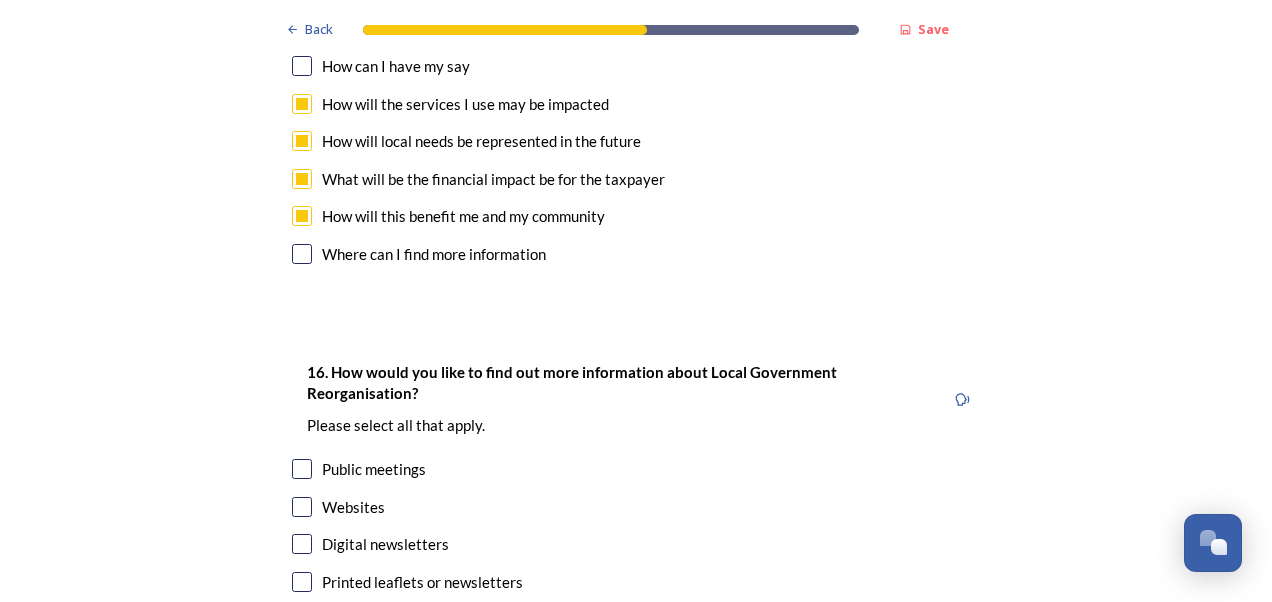 scroll, scrollTop: 6081, scrollLeft: 0, axis: vertical 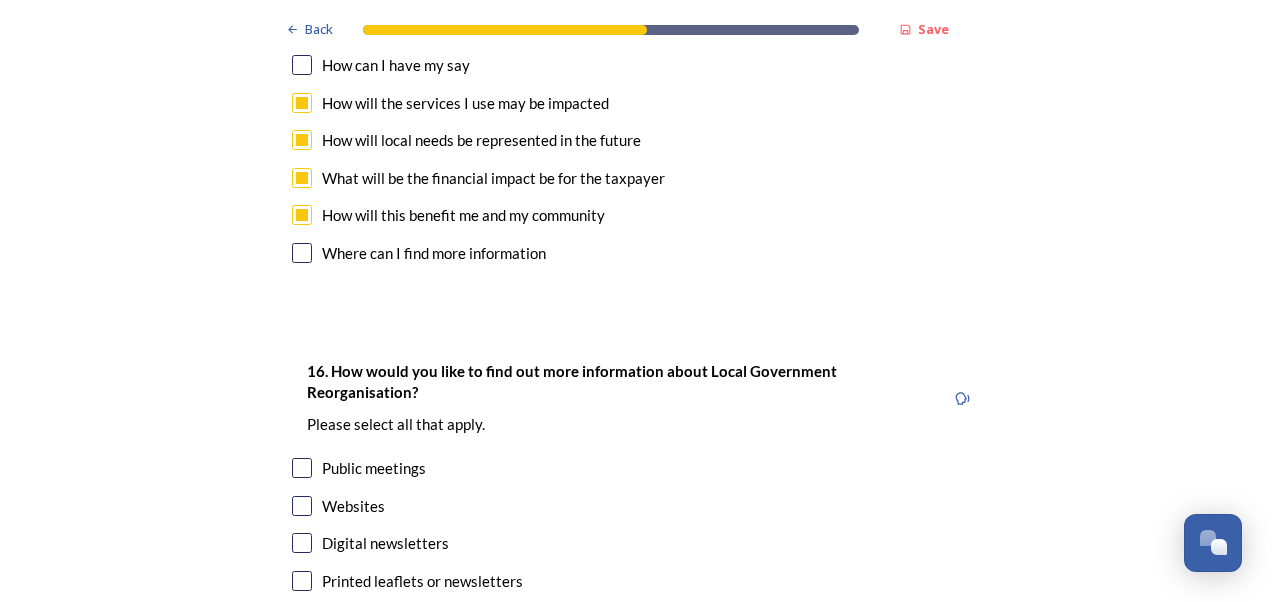 click at bounding box center (302, 506) 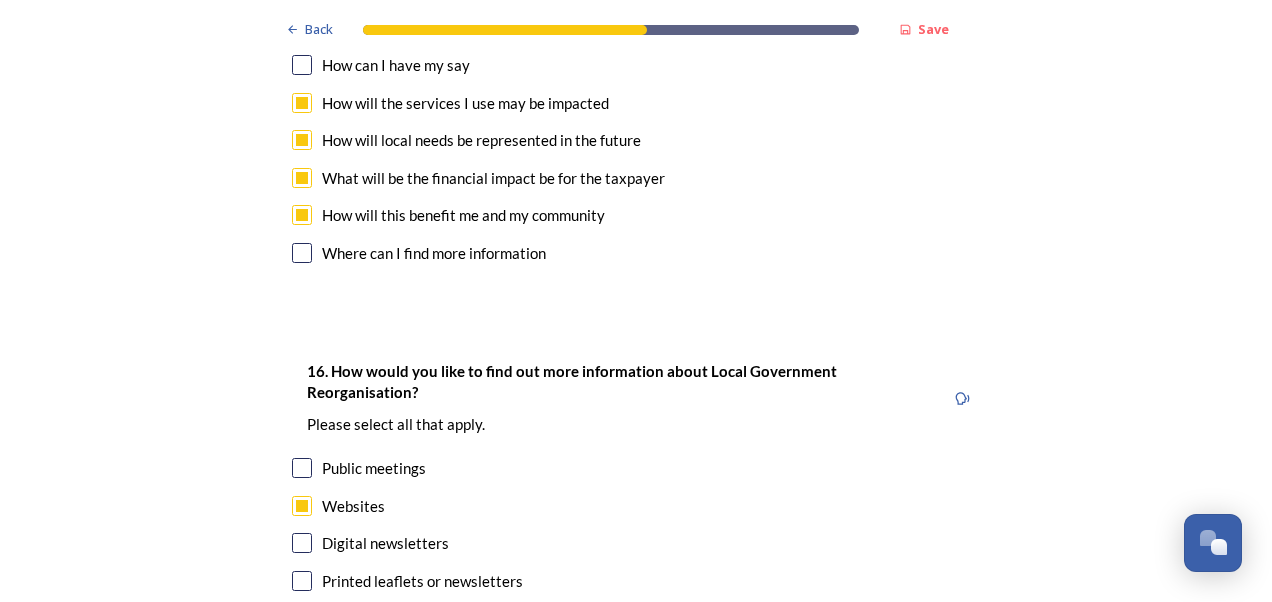 click at bounding box center (302, 581) 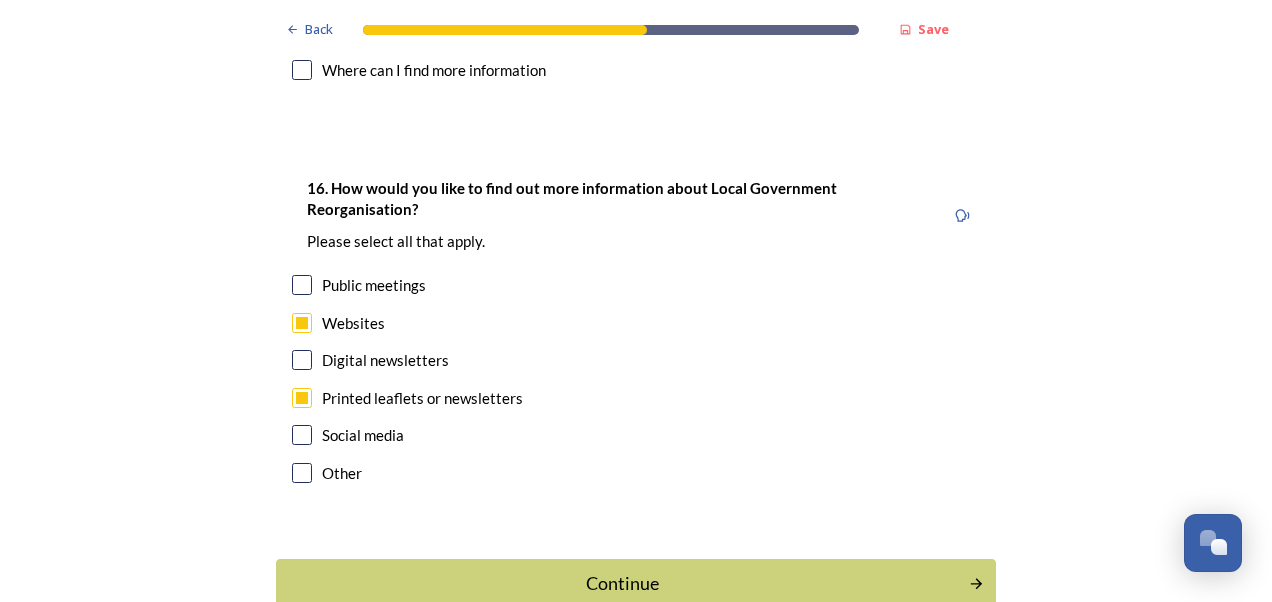 scroll, scrollTop: 6281, scrollLeft: 0, axis: vertical 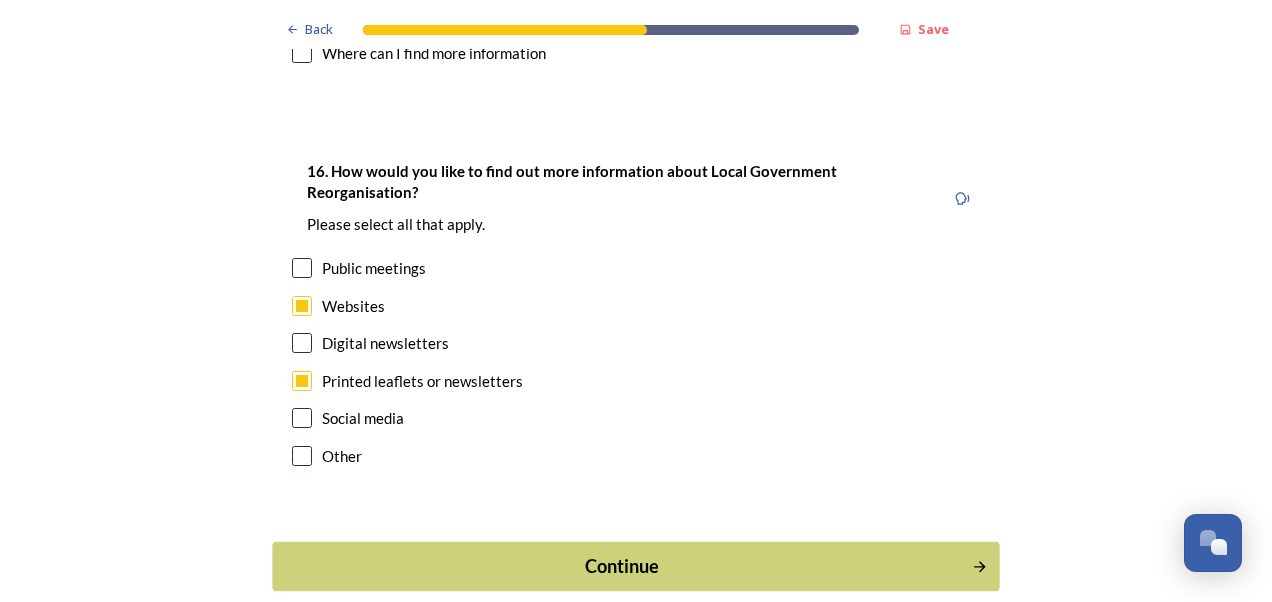 click on "Continue" at bounding box center [622, 566] 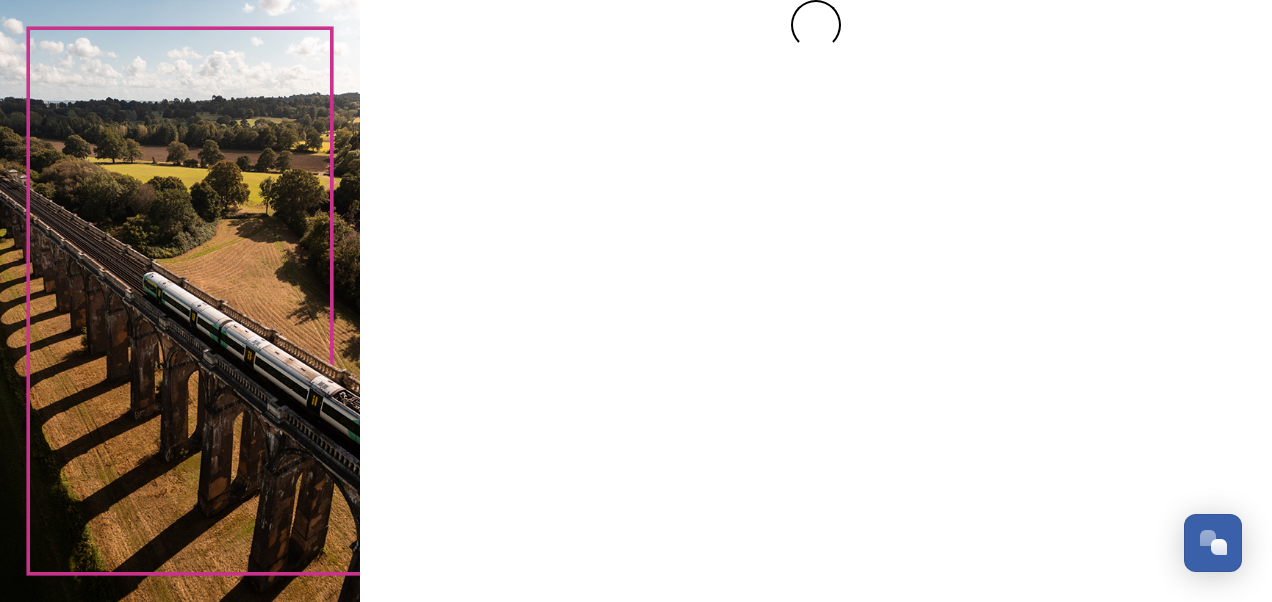 scroll, scrollTop: 0, scrollLeft: 0, axis: both 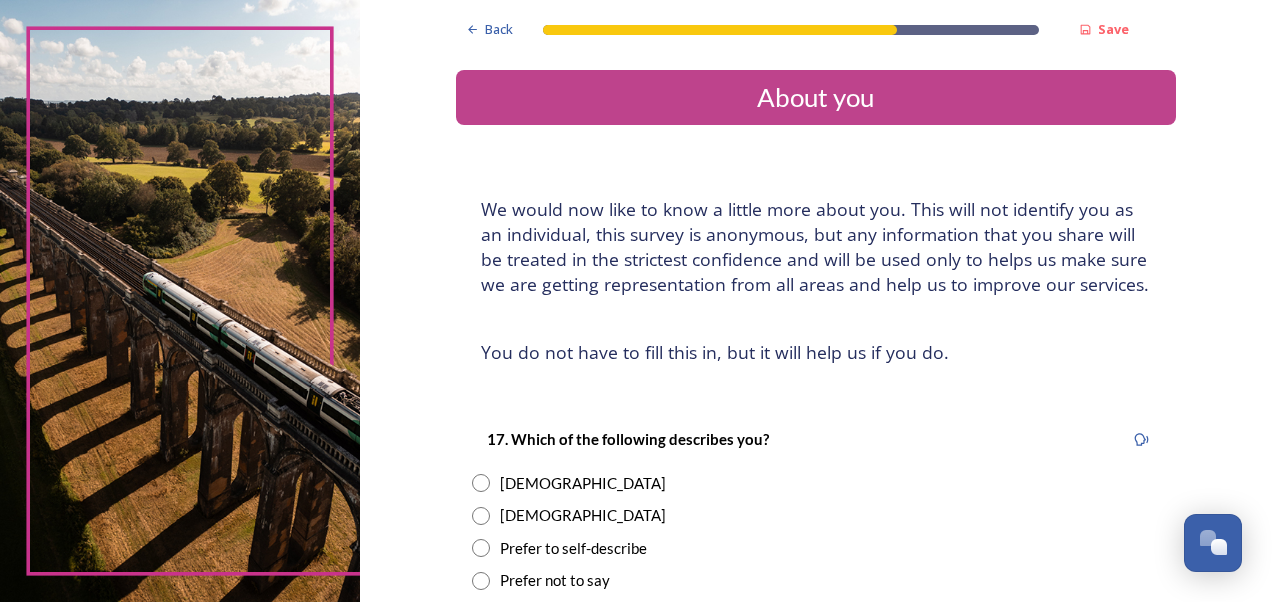 click at bounding box center [481, 516] 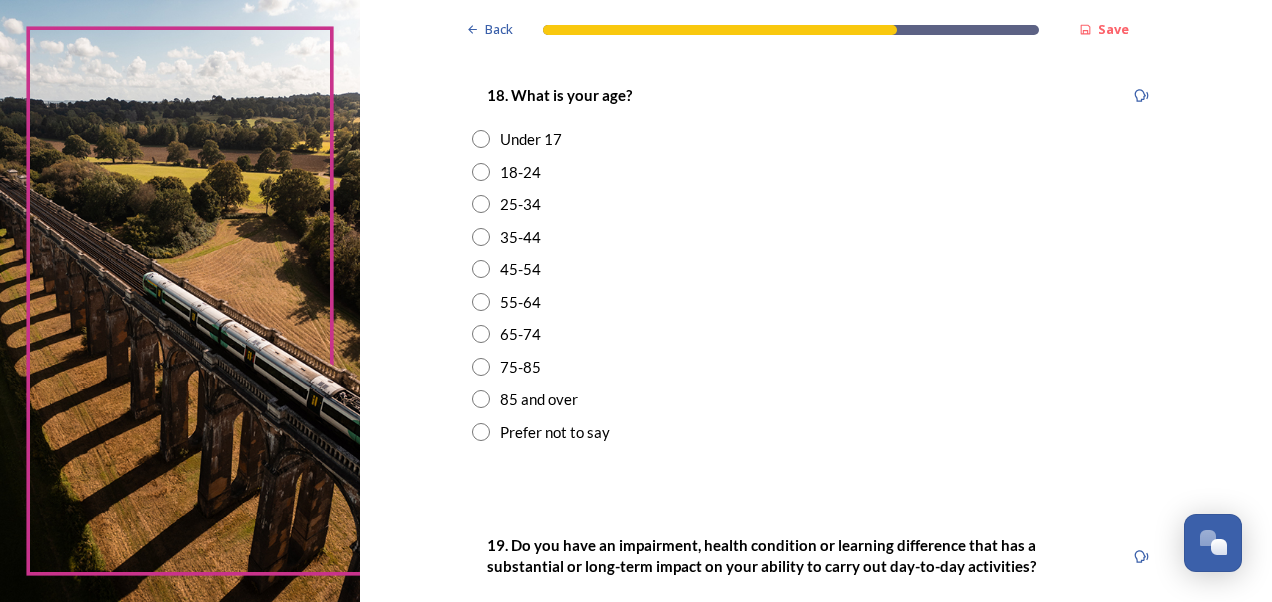 scroll, scrollTop: 600, scrollLeft: 0, axis: vertical 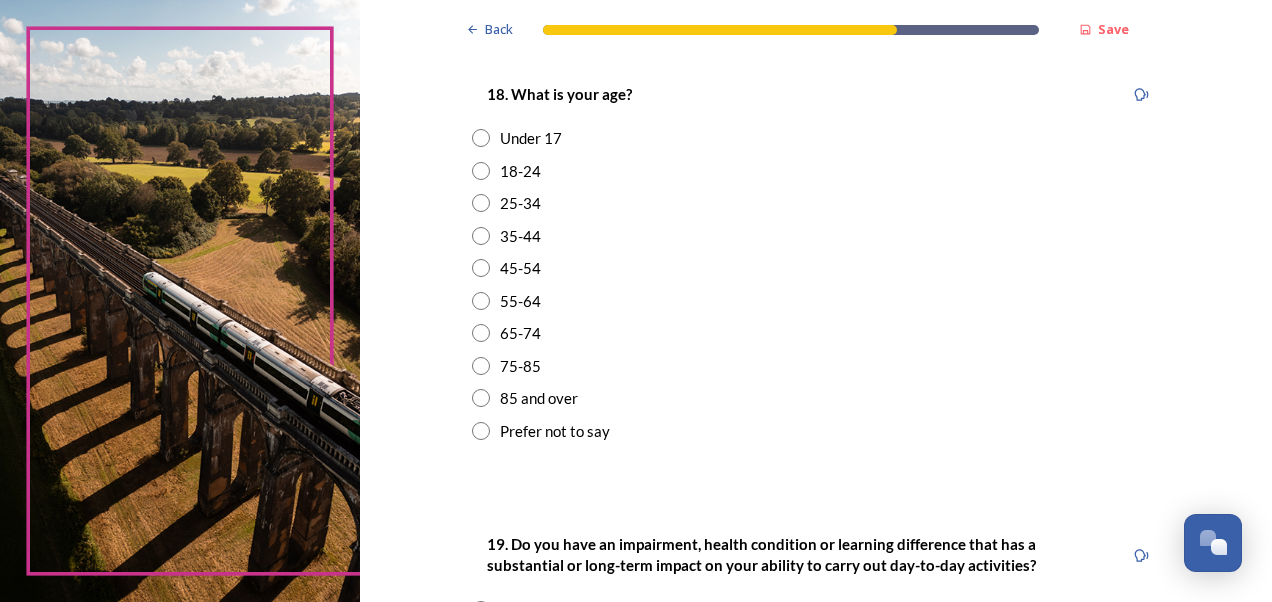 click at bounding box center [481, 301] 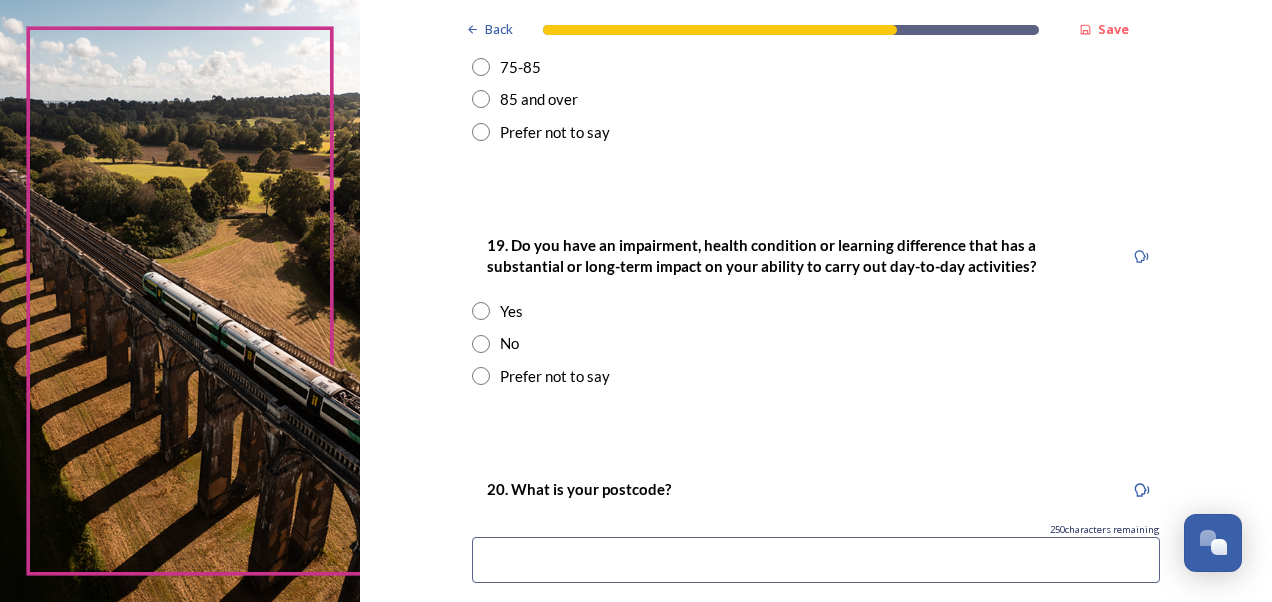 scroll, scrollTop: 900, scrollLeft: 0, axis: vertical 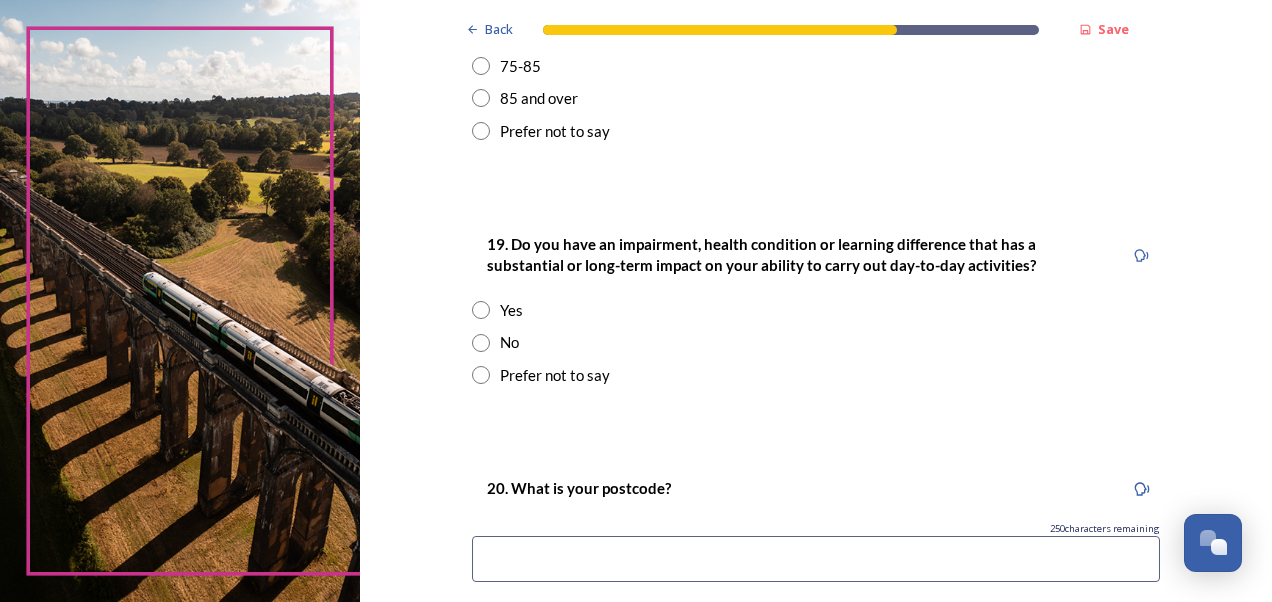 click on "19. Do you have an impairment, health condition or learning difference that has a substantial or long-term impact on your ability to carry out day-to-day activities? Yes No Prefer not to say" at bounding box center (816, 309) 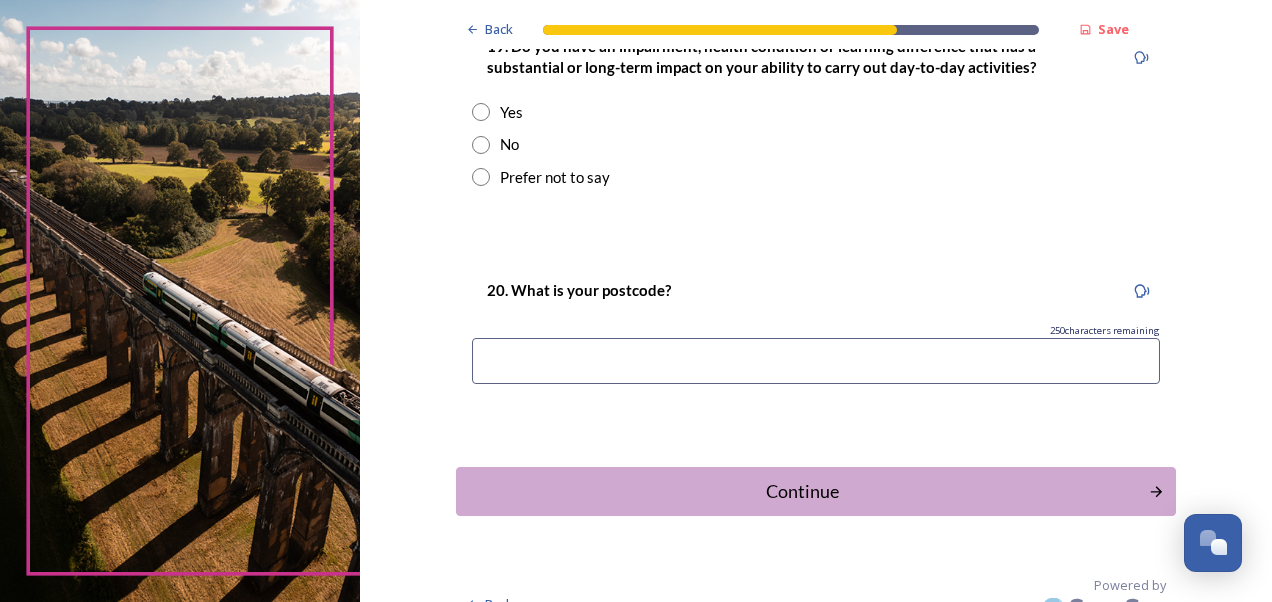 scroll, scrollTop: 1100, scrollLeft: 0, axis: vertical 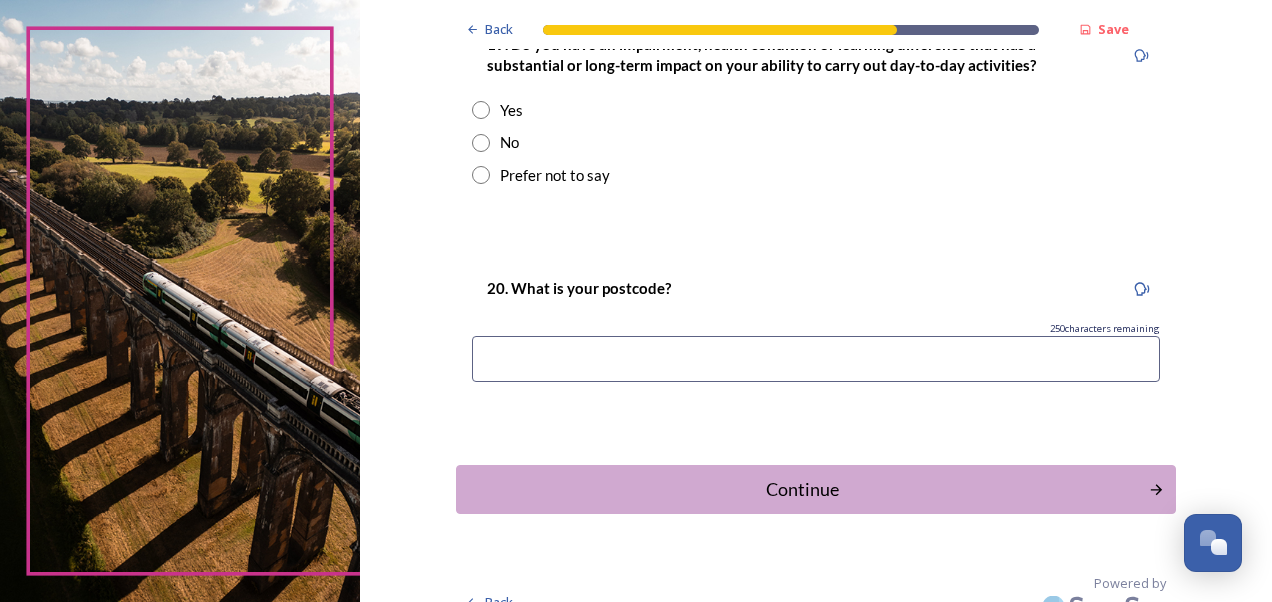 click at bounding box center (816, 359) 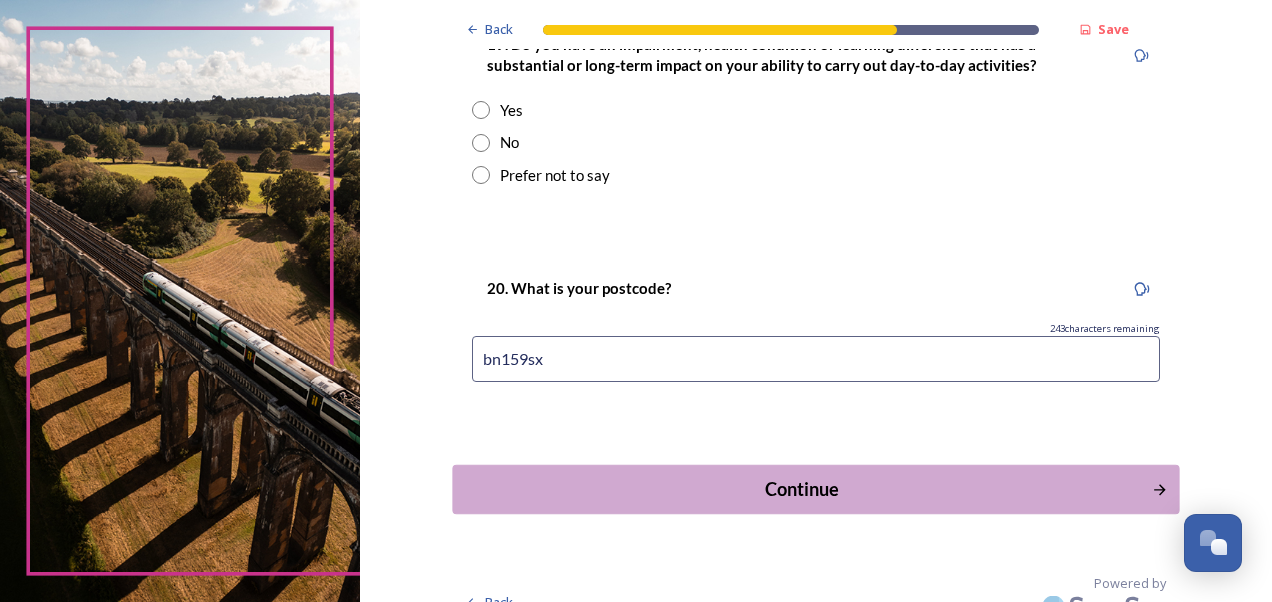 type on "bn159sx" 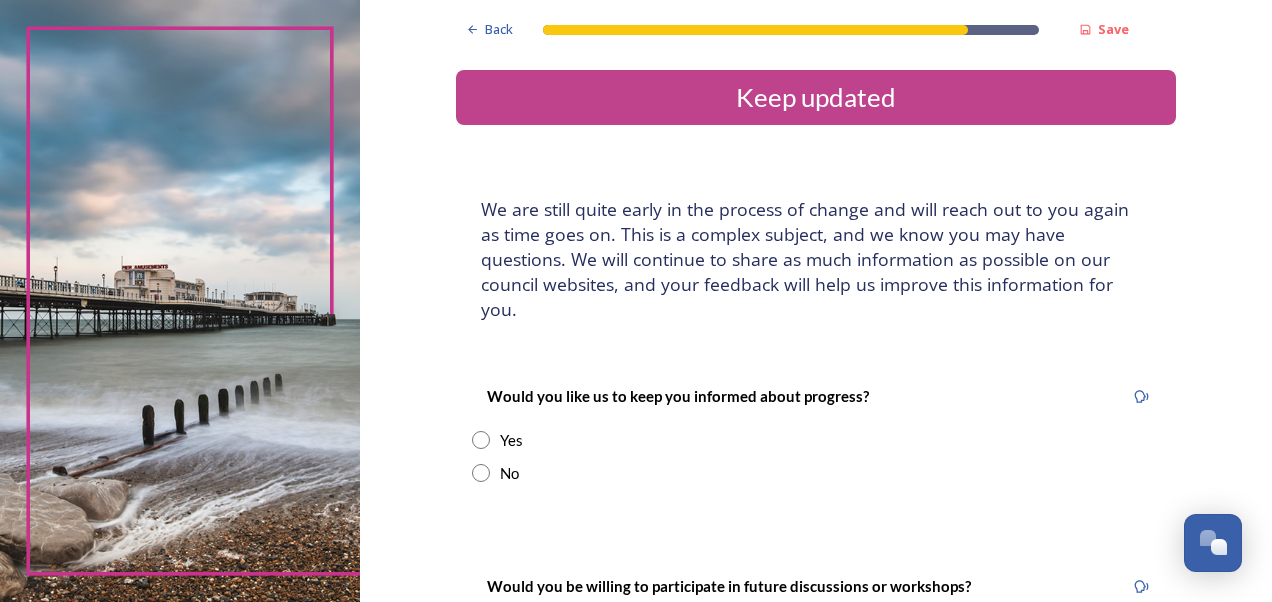 scroll, scrollTop: 100, scrollLeft: 0, axis: vertical 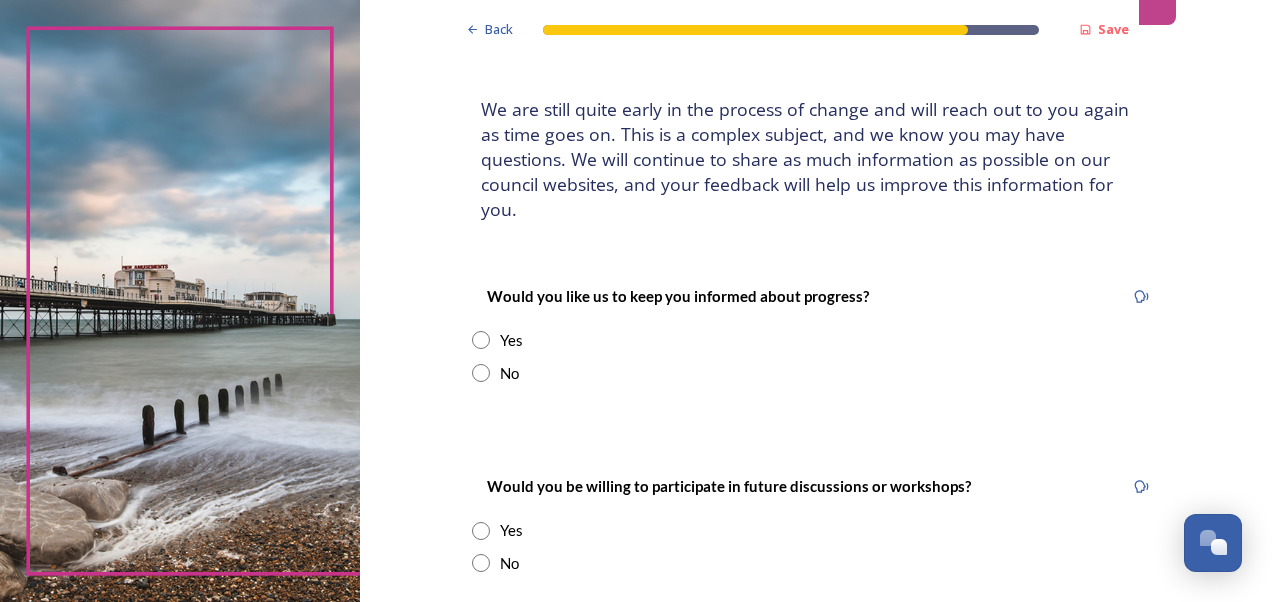 click at bounding box center [481, 563] 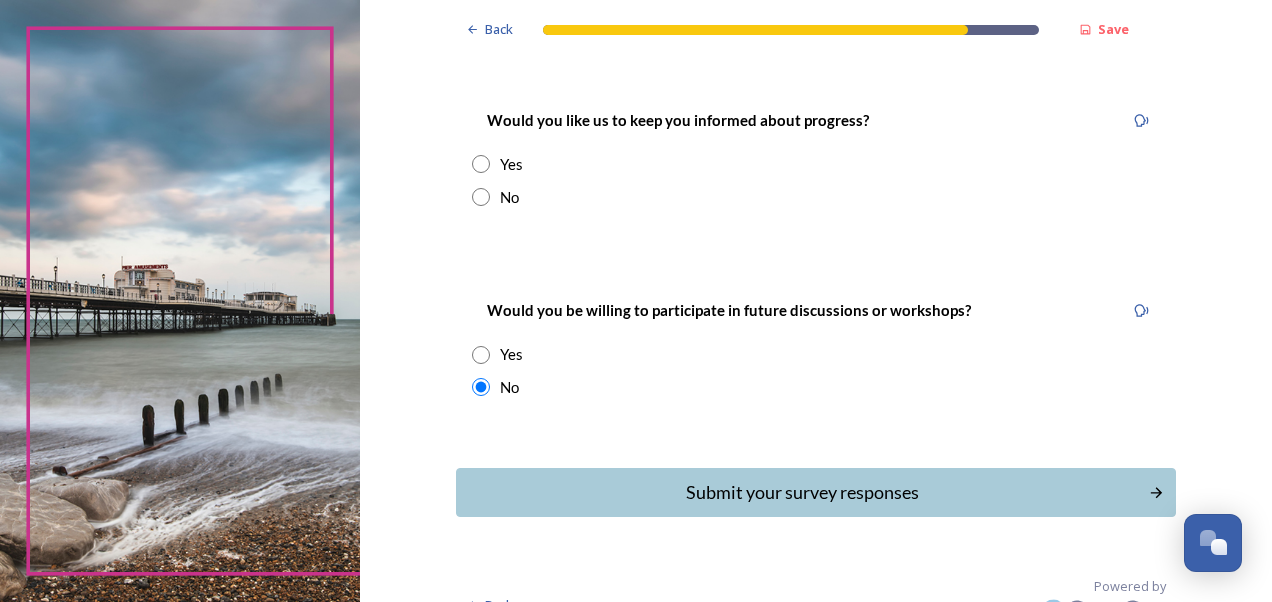 scroll, scrollTop: 282, scrollLeft: 0, axis: vertical 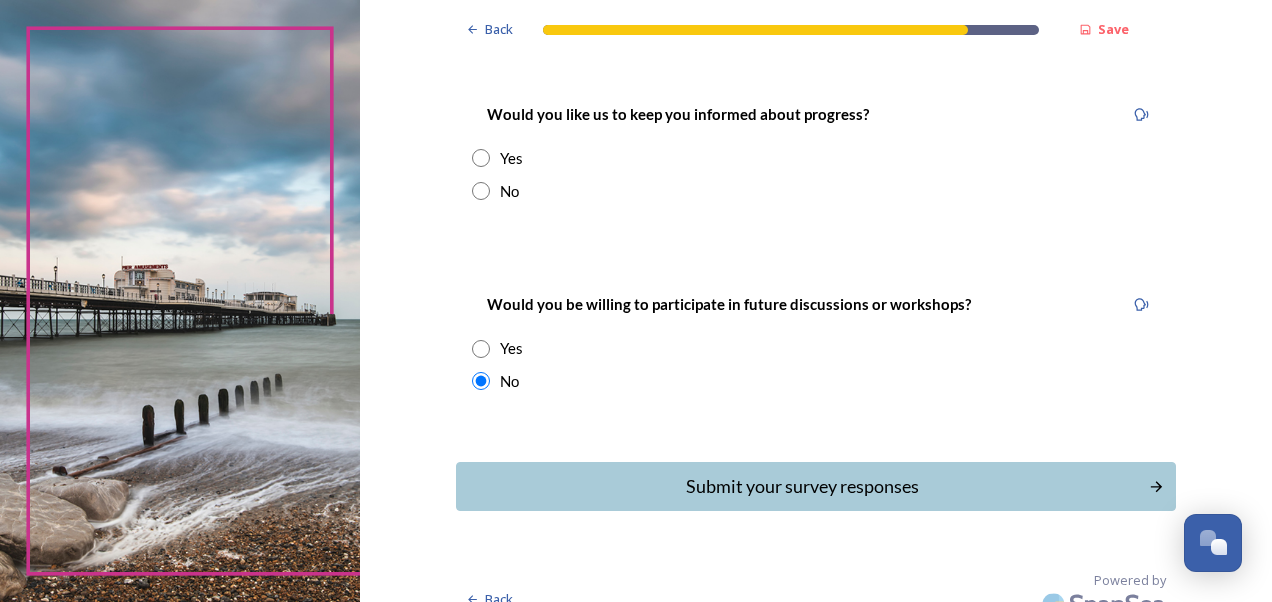 click at bounding box center [481, 191] 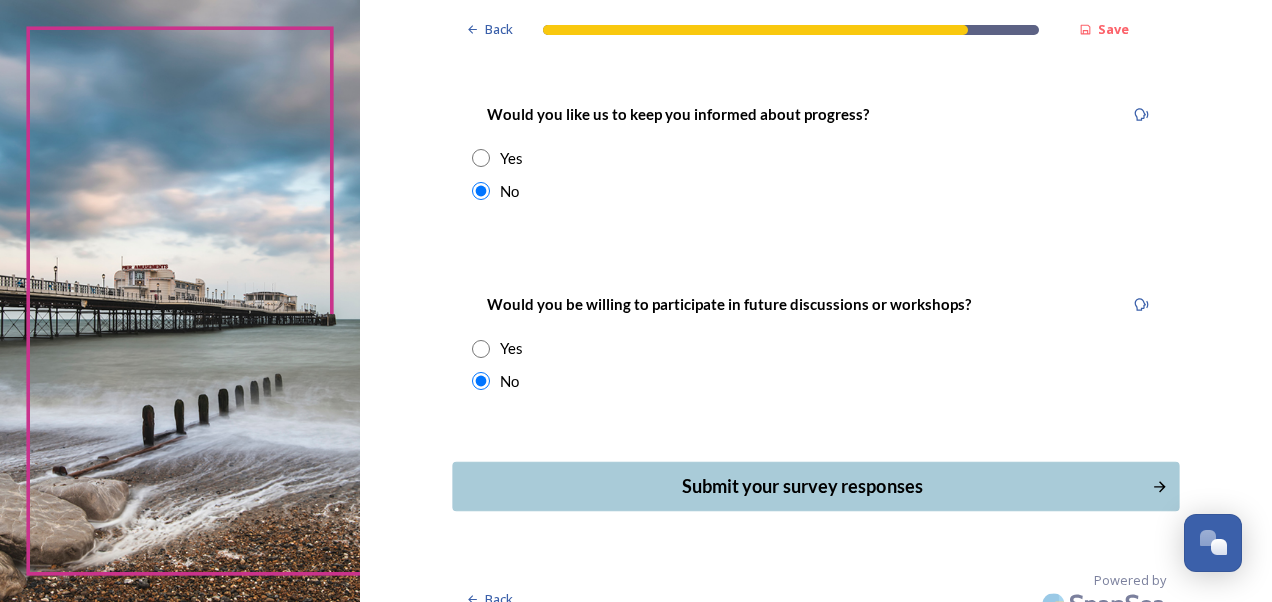 click on "Submit your survey responses" at bounding box center [801, 486] 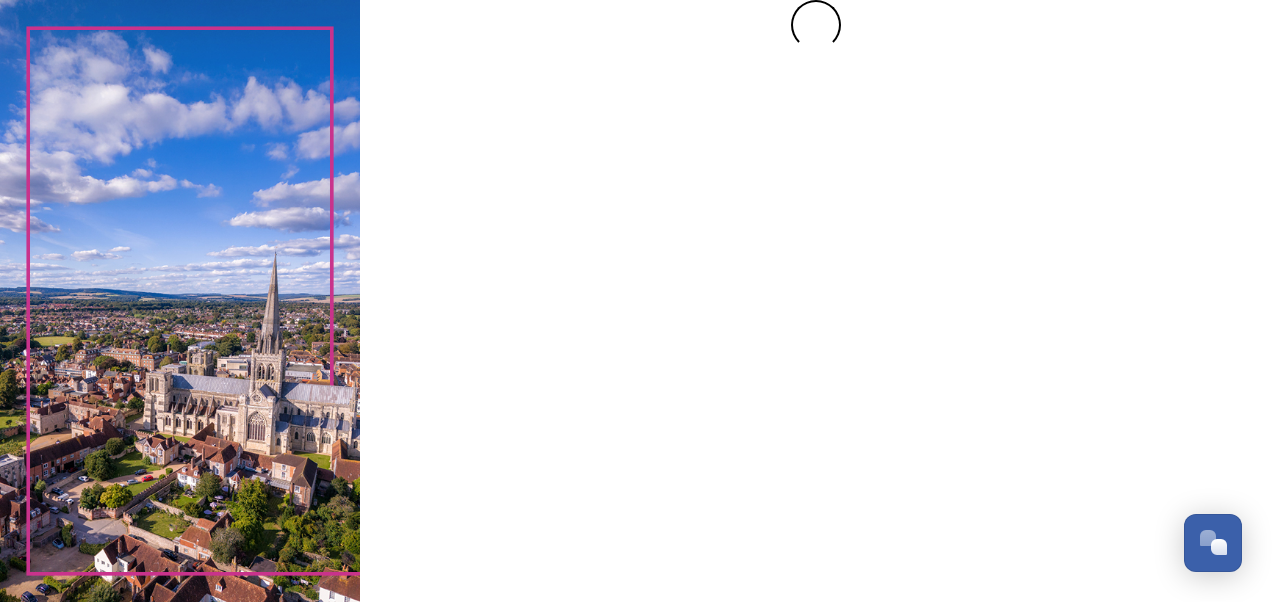 scroll, scrollTop: 0, scrollLeft: 0, axis: both 